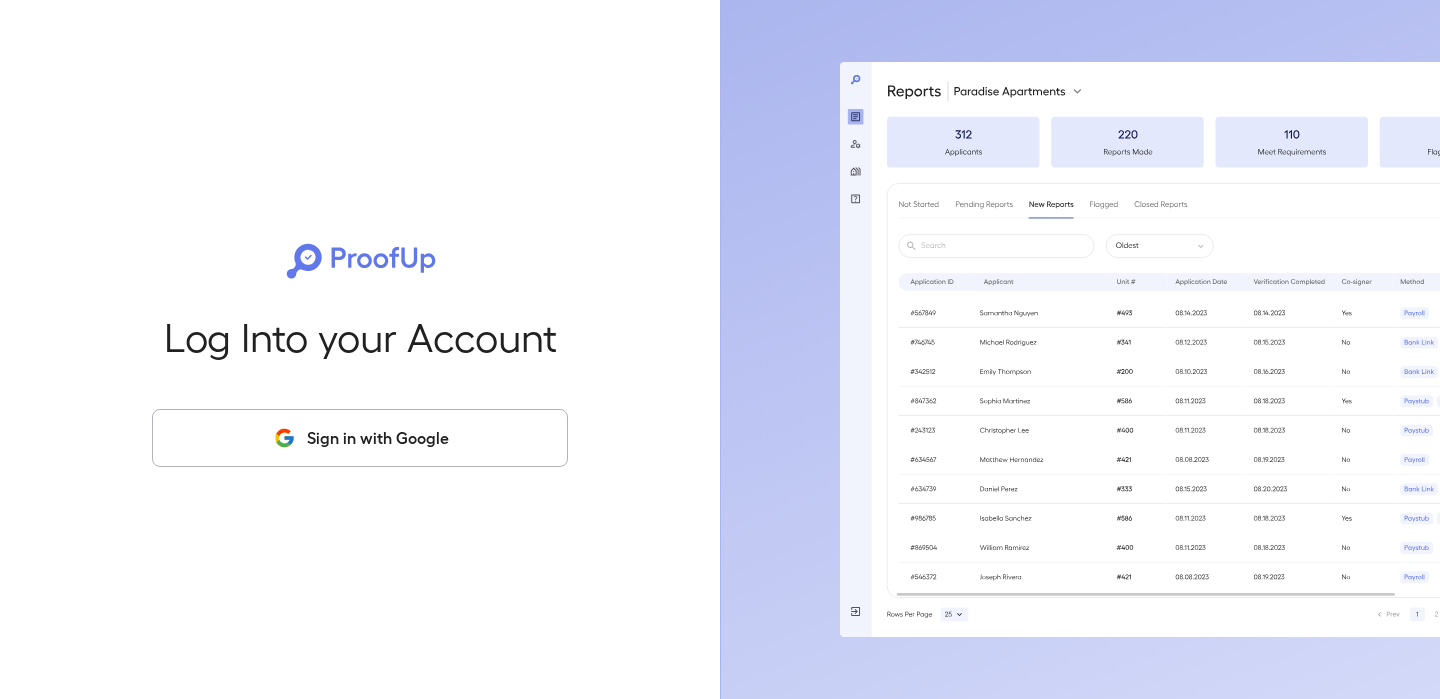 scroll, scrollTop: 0, scrollLeft: 0, axis: both 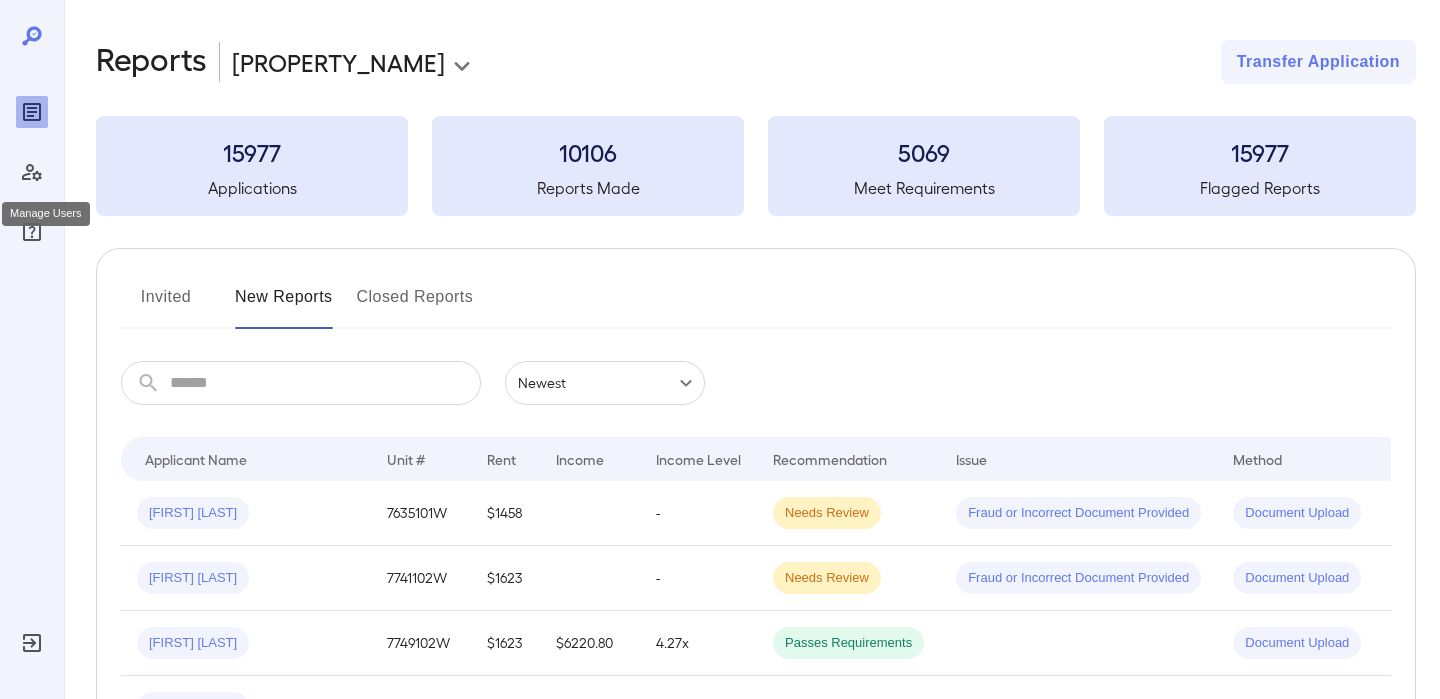 click at bounding box center [32, 172] 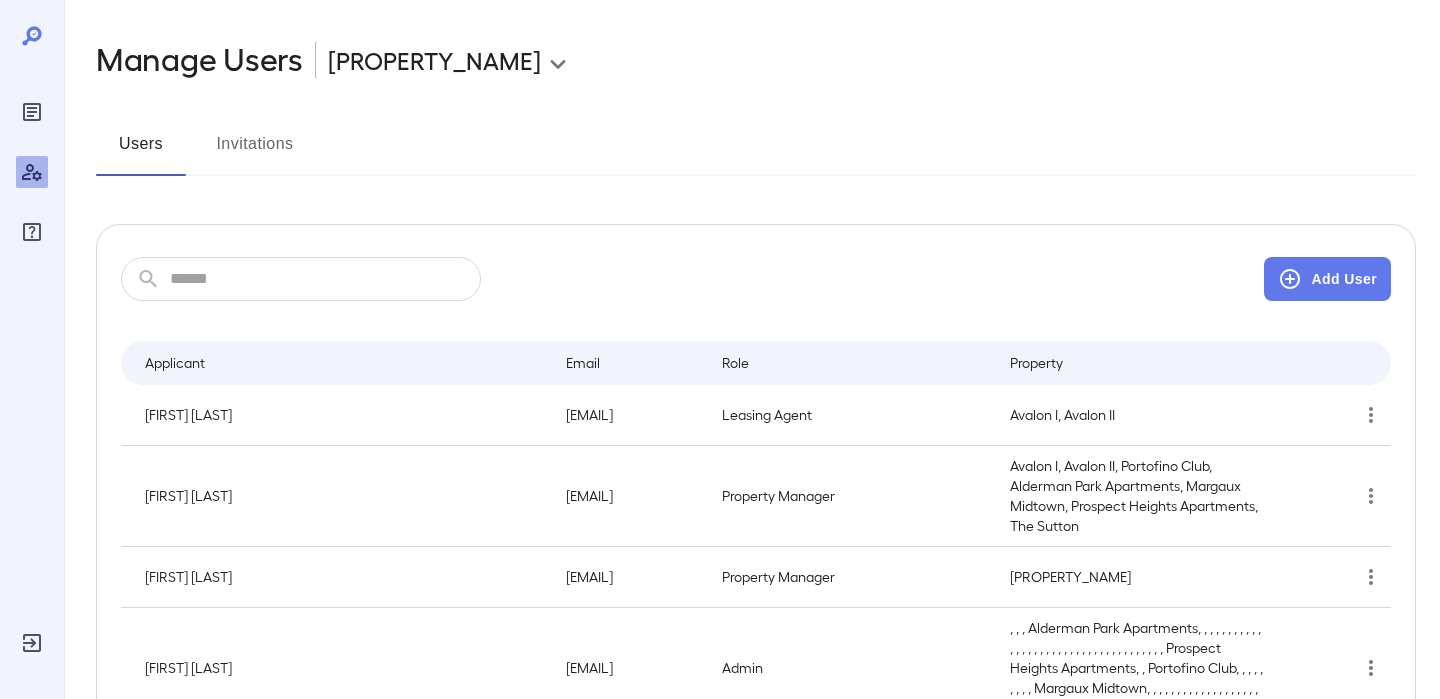 click on "Invitations" at bounding box center (255, 152) 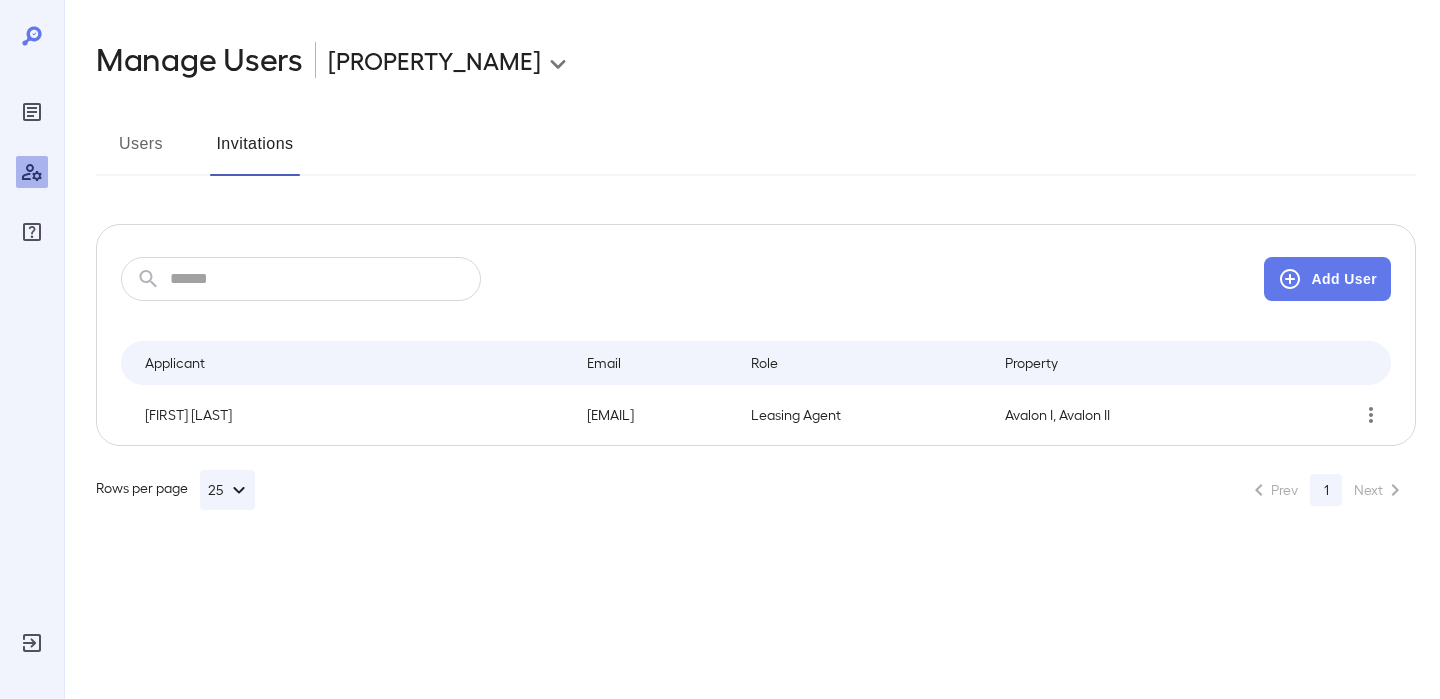 click on "Users" at bounding box center [141, 152] 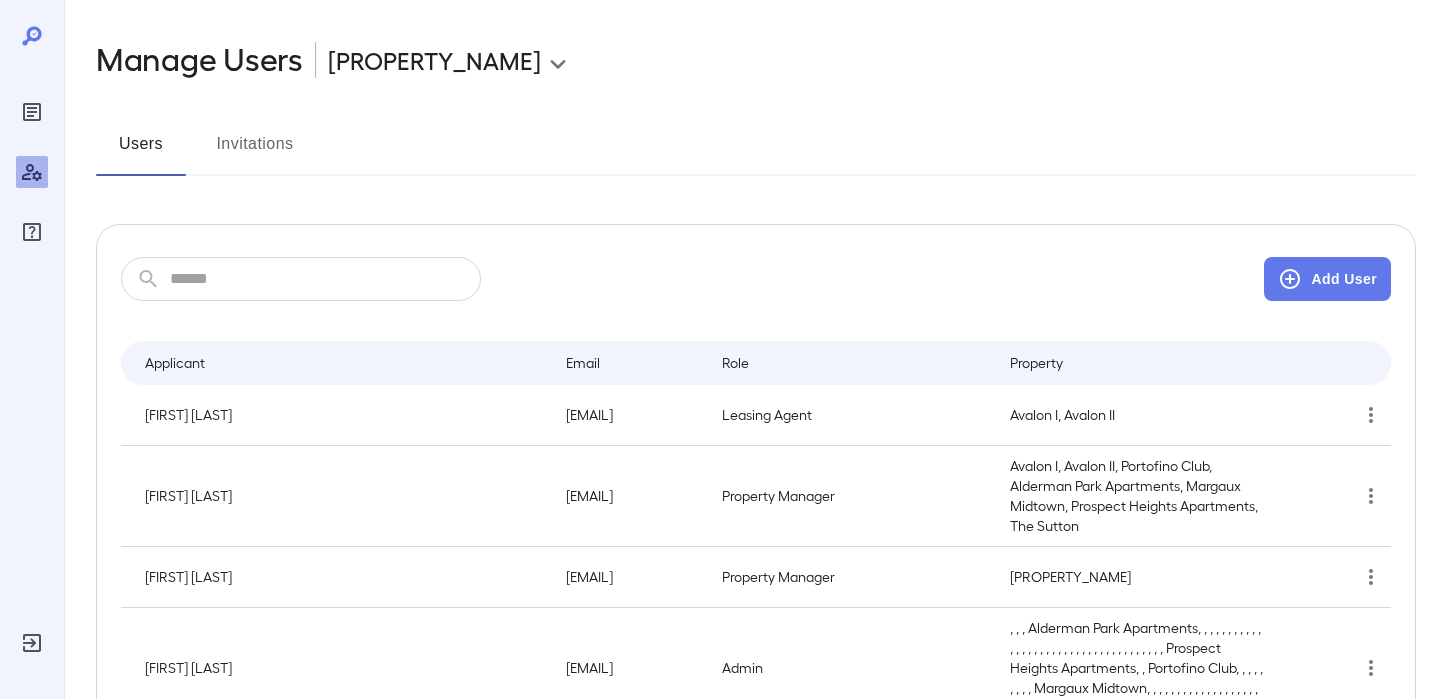 click at bounding box center [32, 232] 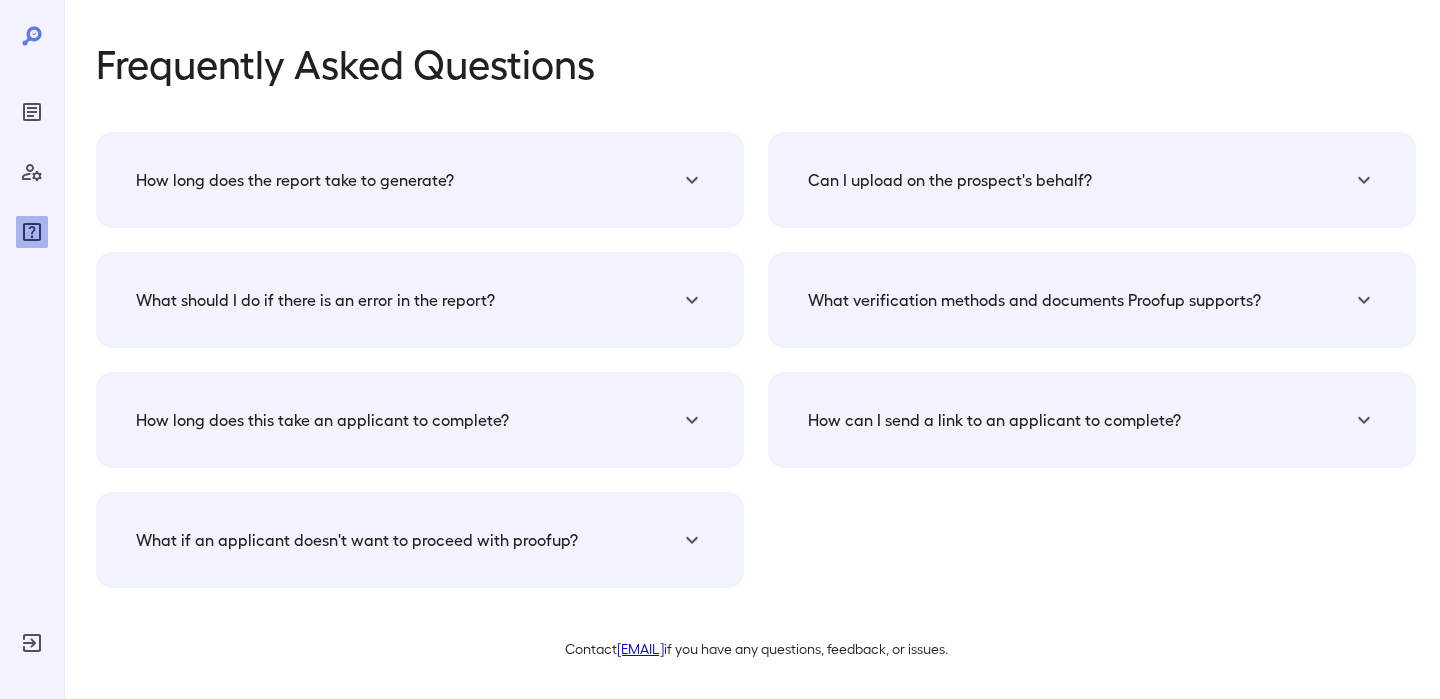 click on "Can I upload on the prospect's behalf?" at bounding box center [420, 180] 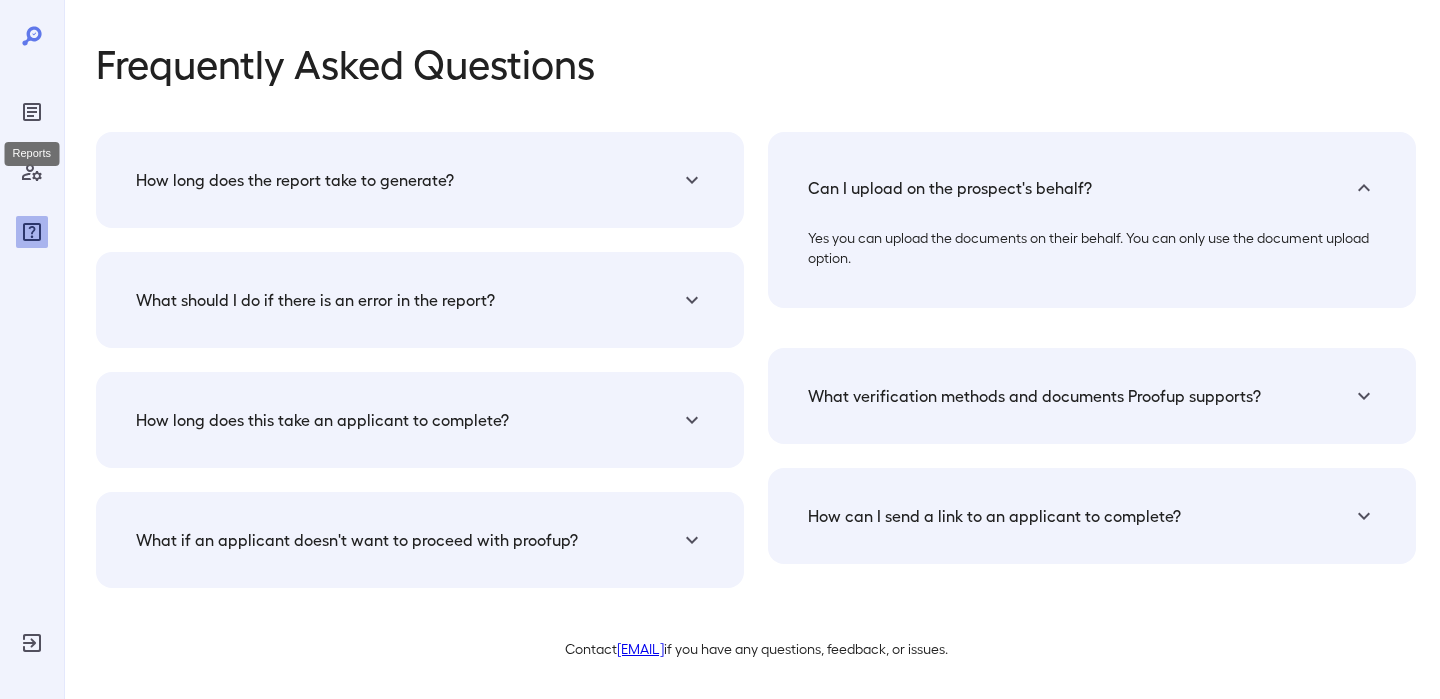 click at bounding box center (32, 112) 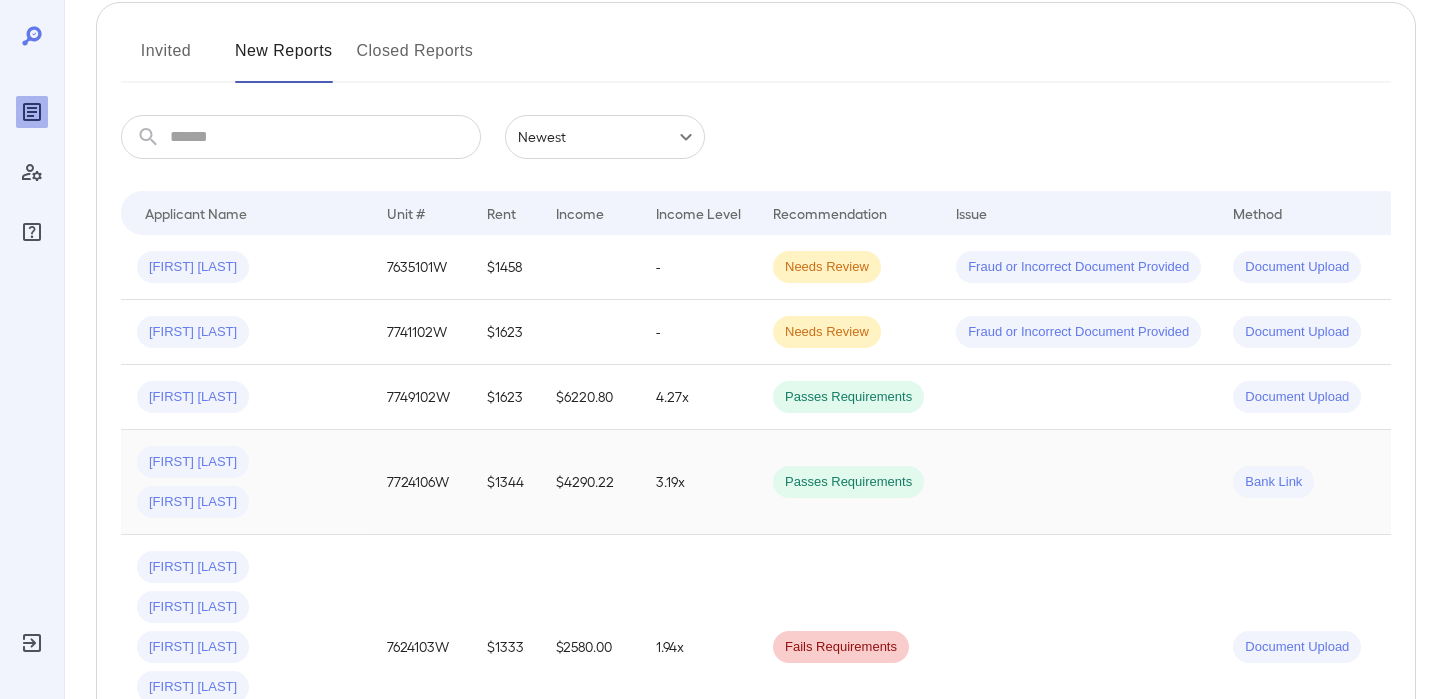 scroll, scrollTop: 244, scrollLeft: 0, axis: vertical 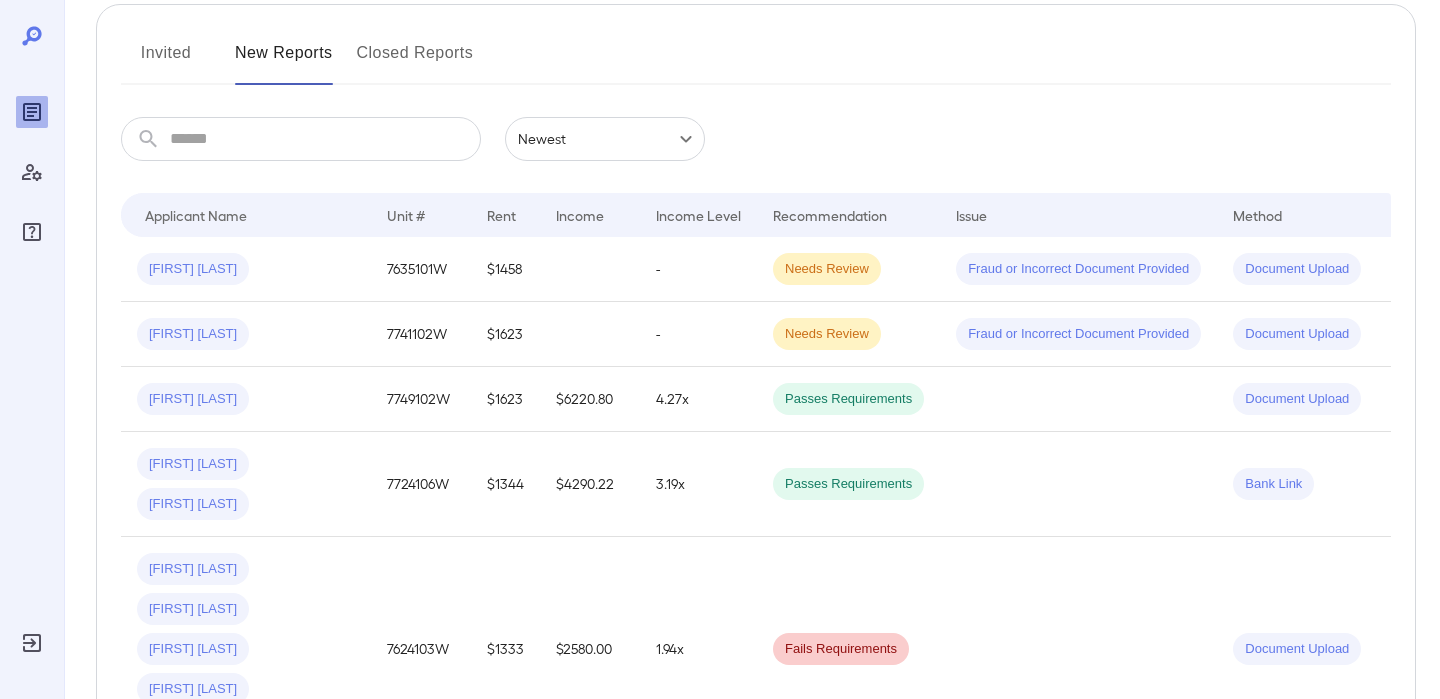 click on "​ ​ Newest ******   Drop to group by  Applicant Name Unit # Rent Income Income Level Recommendation Issue Method Shakarion L... 7635101W $1458 - Needs Review Fraud or Incorrect Document Provided Document Upload Donovan T... 7741102W $1623 - Needs Review Fraud or Incorrect Document Provided Document Upload Terry n... 7749102W $1623 $6220.80 4.27x Passes Requirements Document Upload Quintin G... Kaitlyn G... 7724106W $1344 $4290.22 3.19x Passes Requirements Bank Link Marlen V... Jesse R... Anna R... María R... Angela R... 7624103W $1333 $2580.00 1.94x Fails Requirements Document Upload Sheletta A... 7740102W $938.50 - Needs Review Fraud Detected Paystub Chelsea P... 7635101W - Needs Review Fraud Detected Paystub Aniaris L... 7748103 $4455.60 - Needs Review Fraud Detected Paystub Amber S... 7748102W $2753.64 - Needs Review Fraud Detected Paystub" at bounding box center [756, 569] 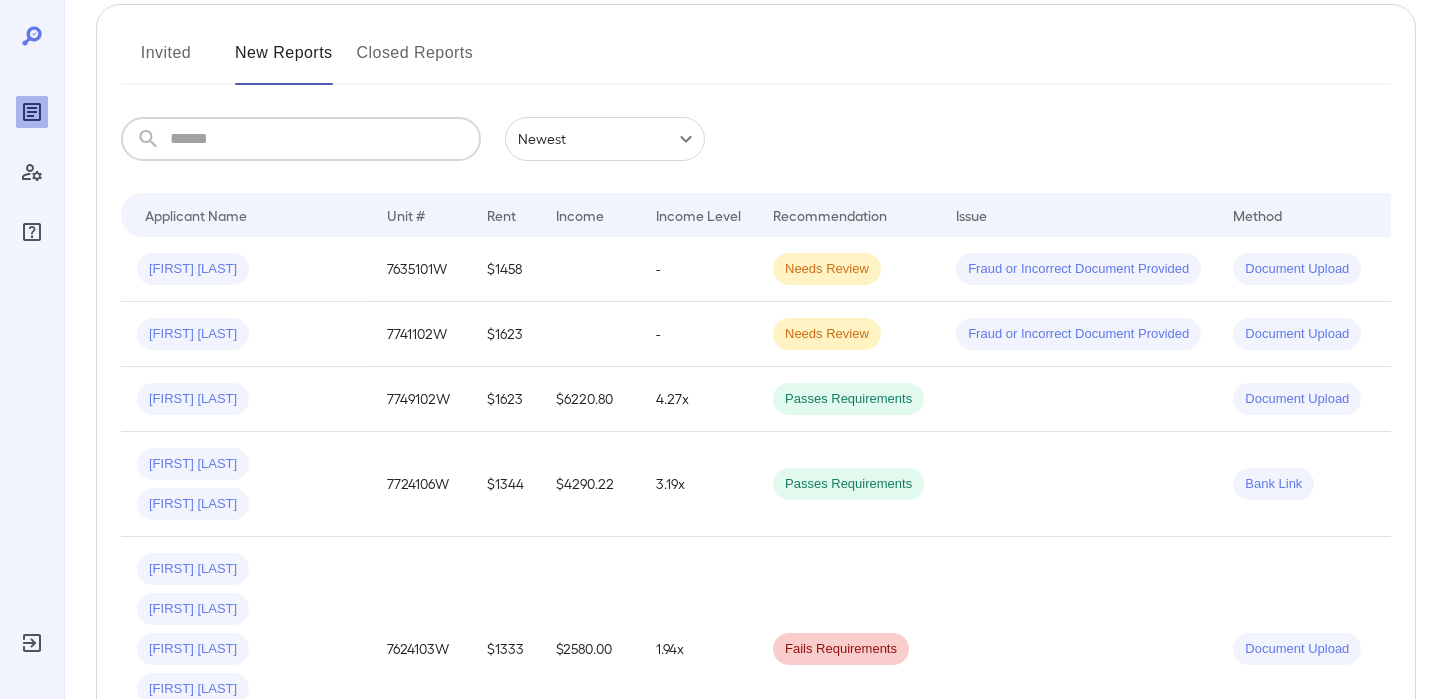click at bounding box center [325, 139] 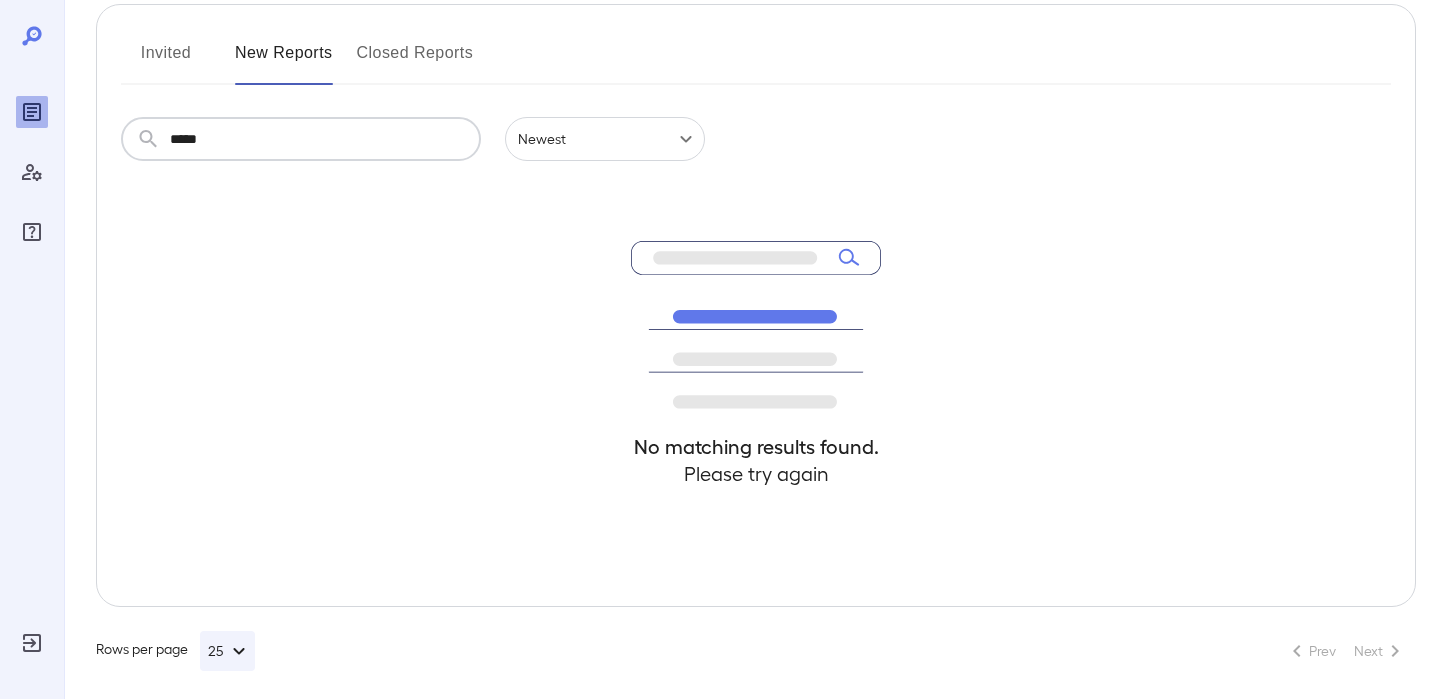 type on "*****" 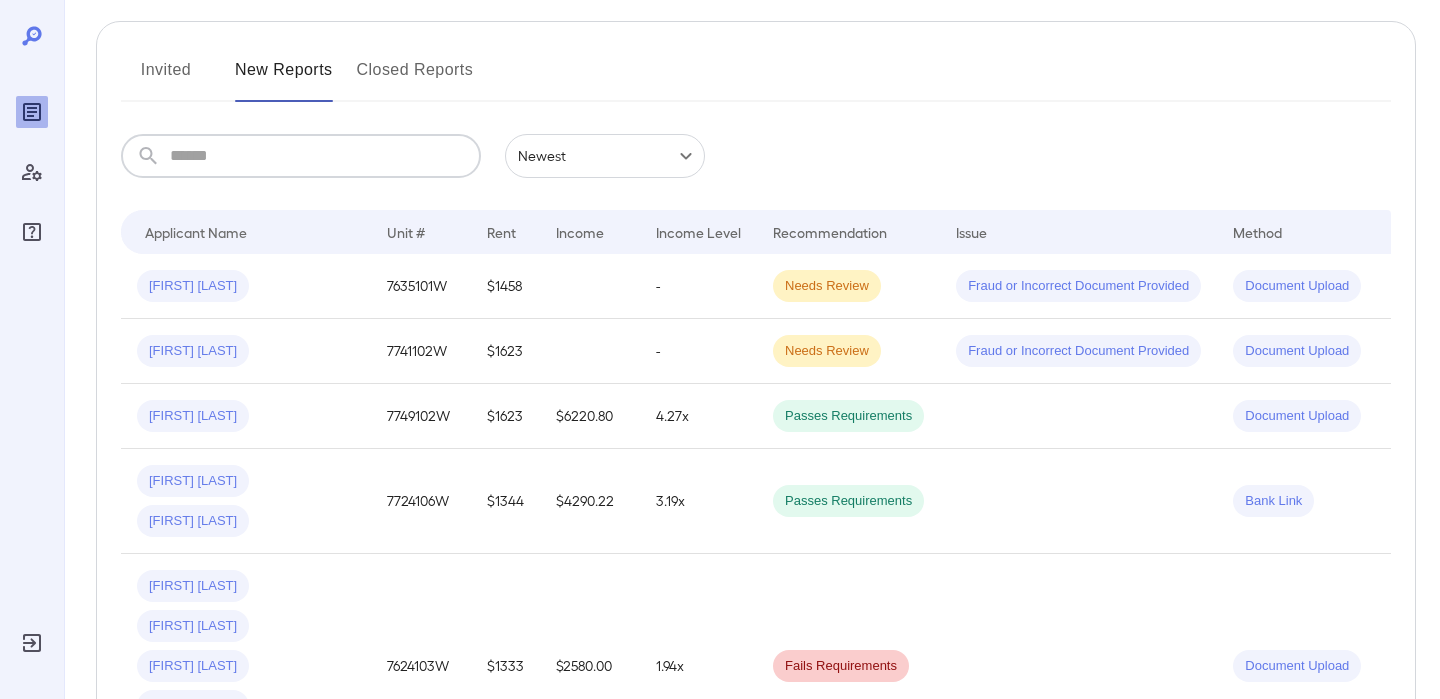 scroll, scrollTop: 244, scrollLeft: 0, axis: vertical 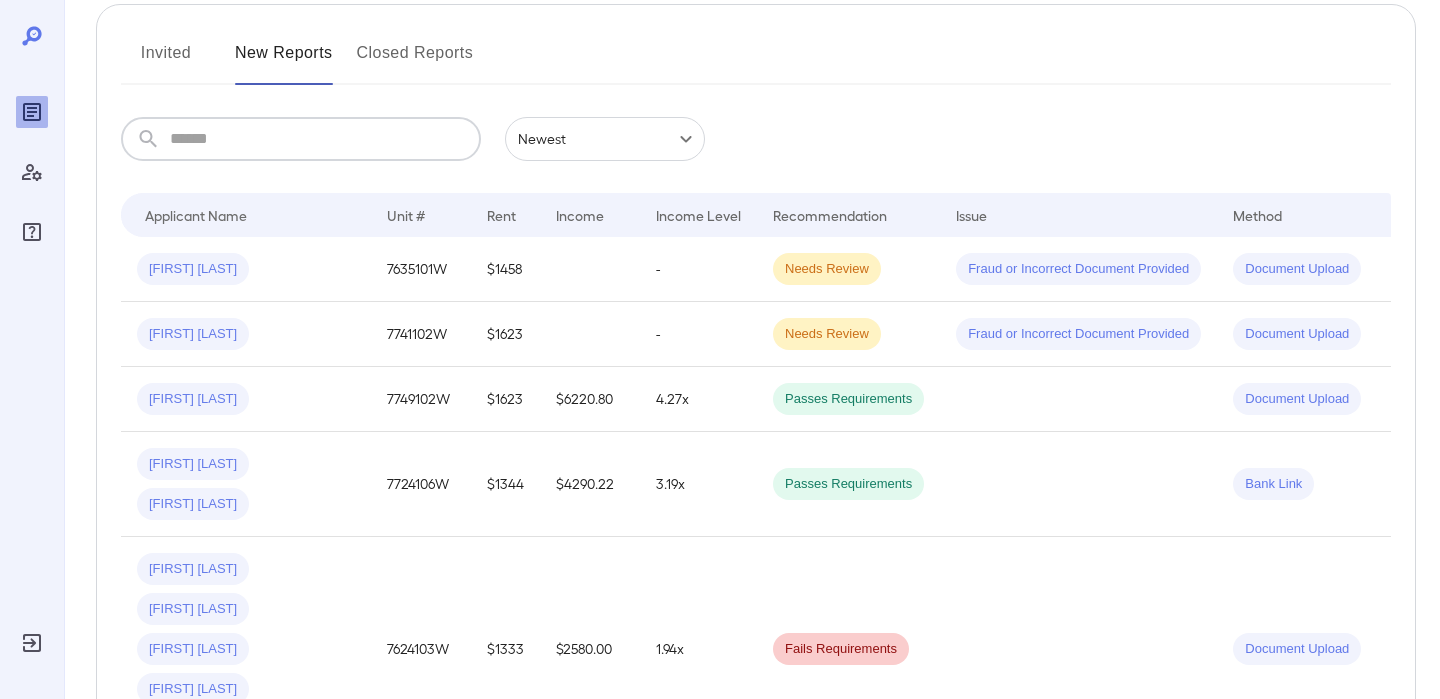 type 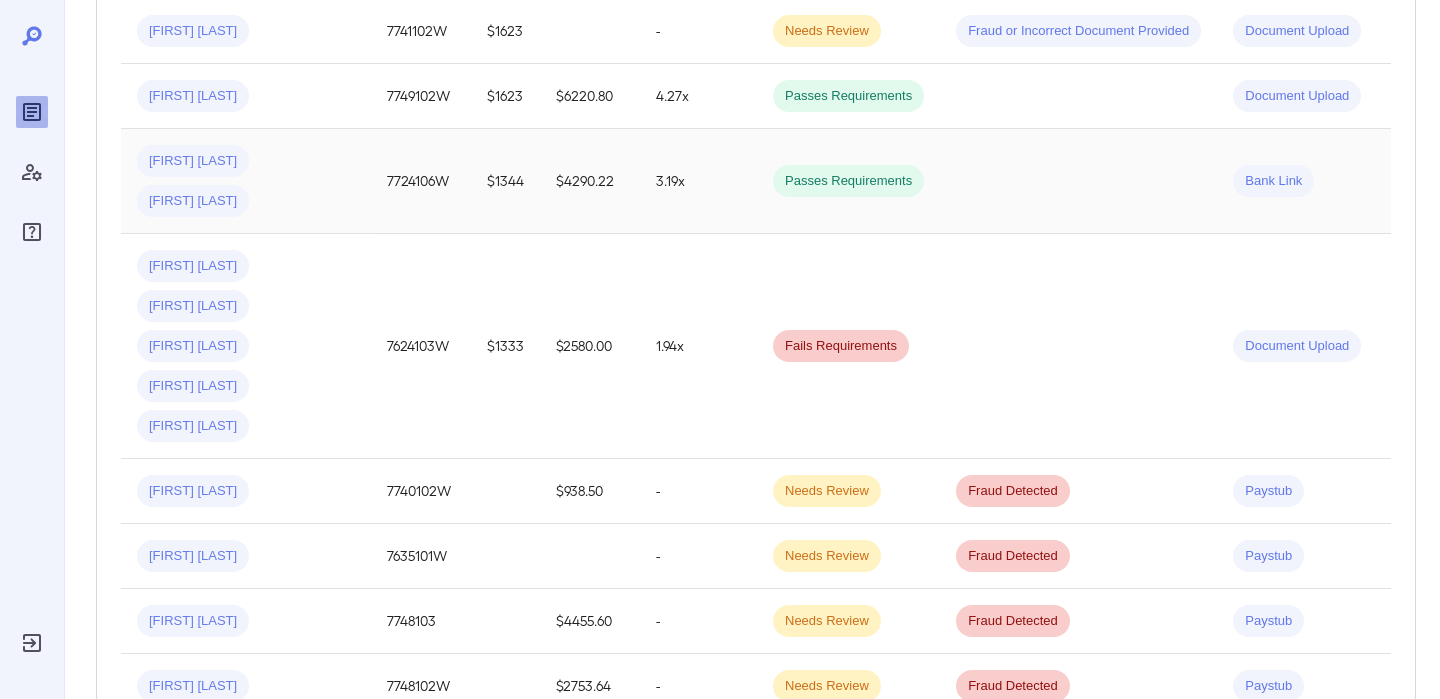 scroll, scrollTop: 552, scrollLeft: 0, axis: vertical 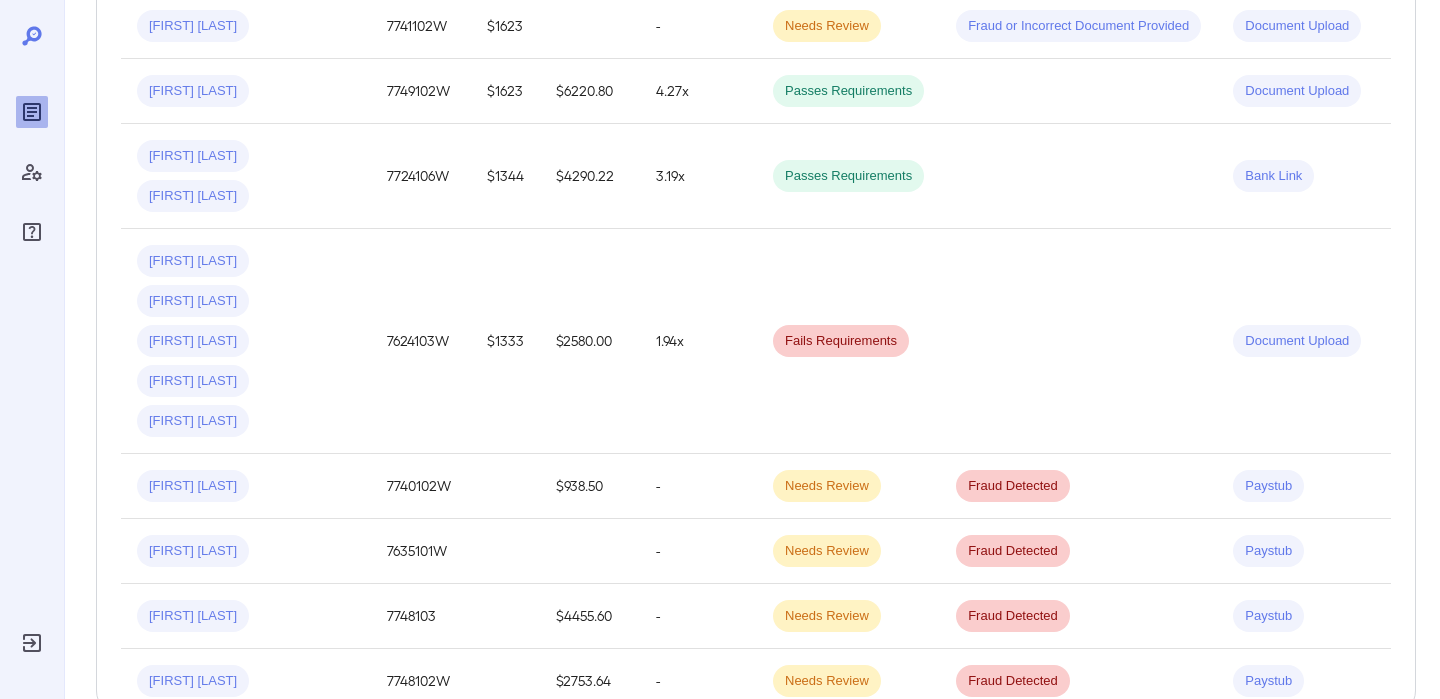 click on "Next" at bounding box center (1380, 759) 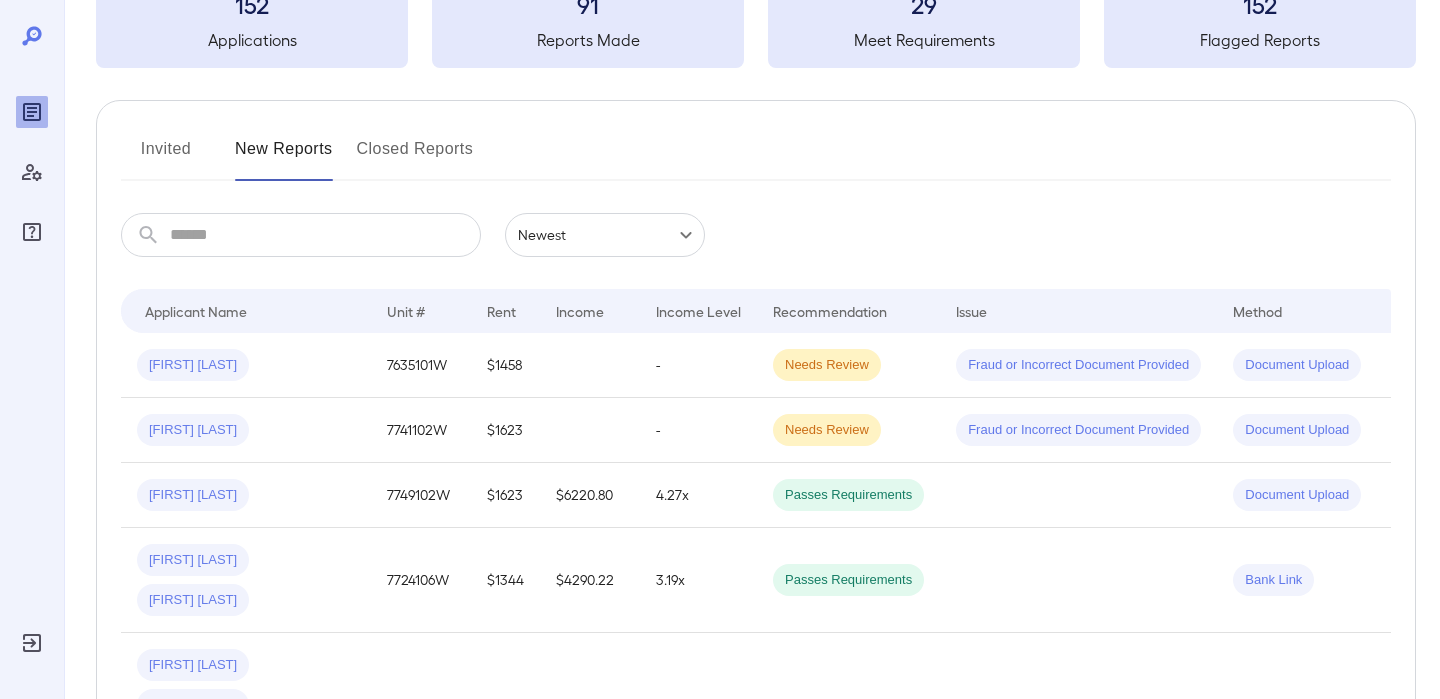 scroll, scrollTop: 0, scrollLeft: 0, axis: both 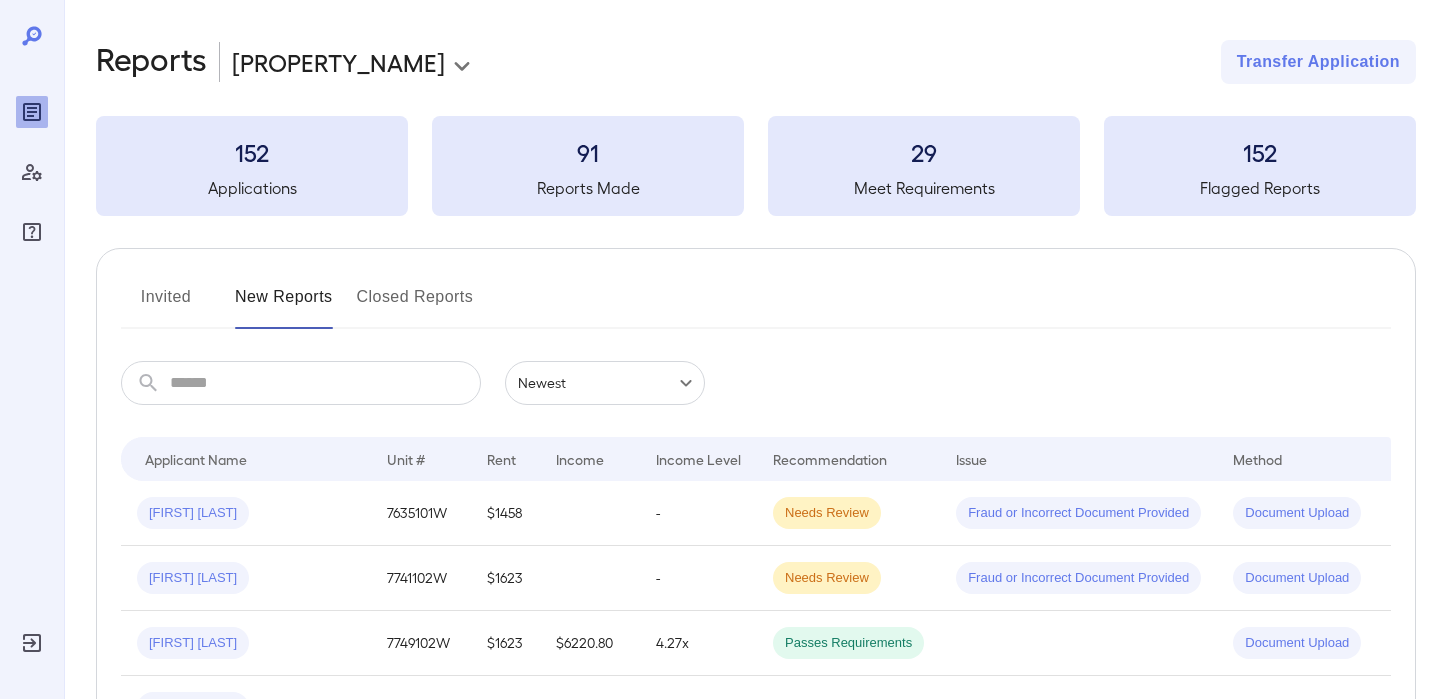 click on "Invited" at bounding box center (166, 305) 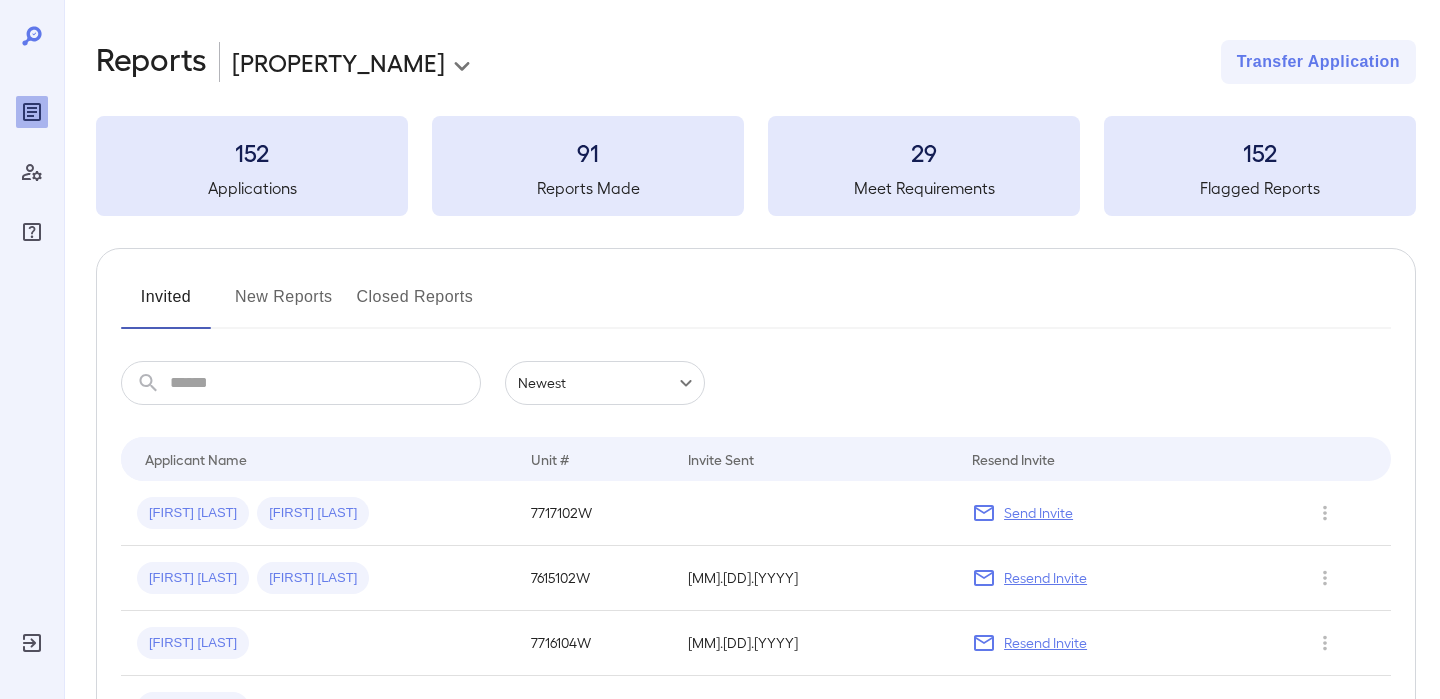 click on "152" at bounding box center [252, 152] 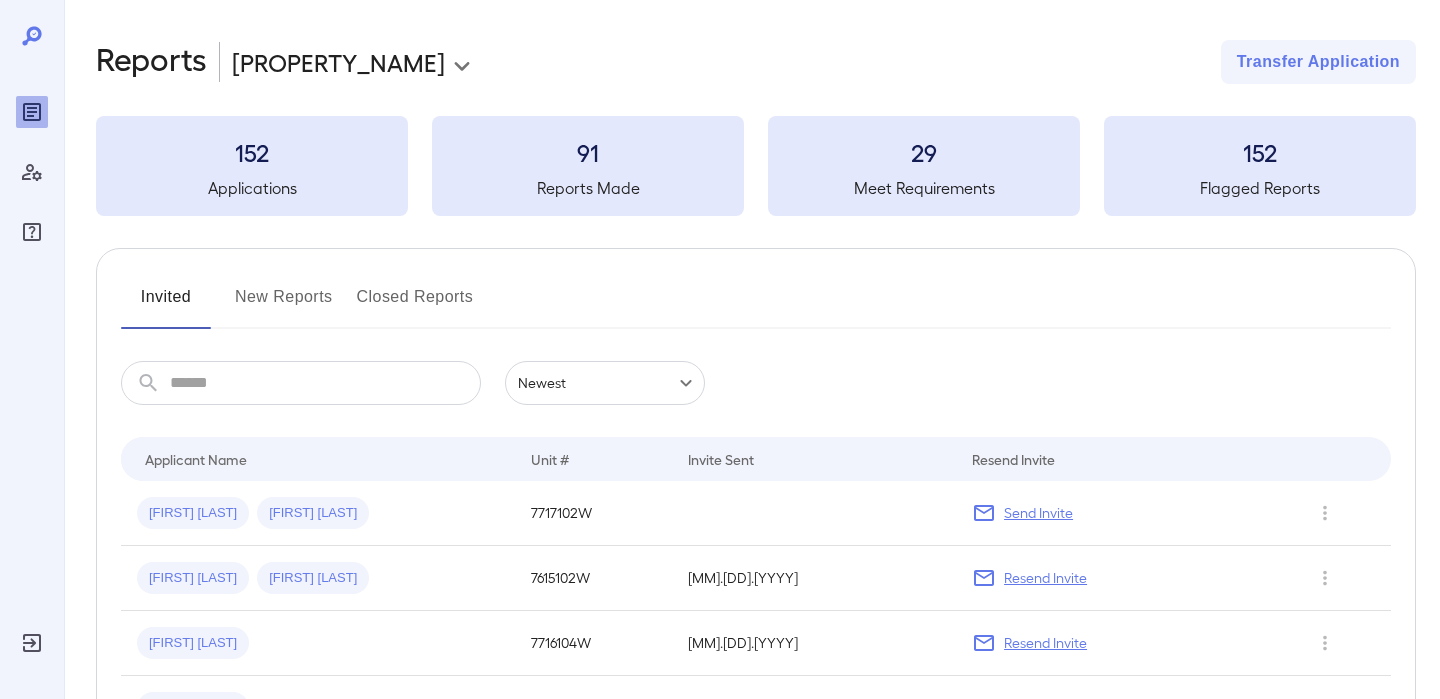 click on "**********" at bounding box center (756, 423) 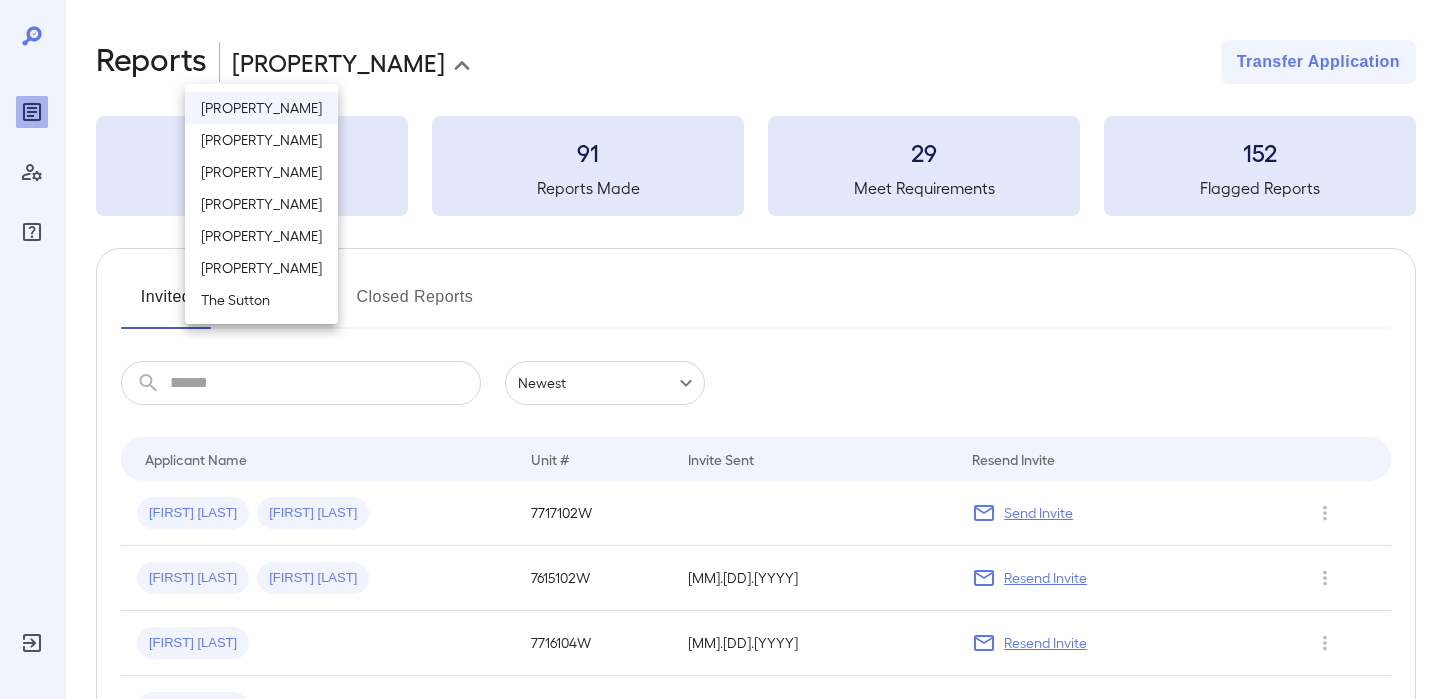 click on "**********" at bounding box center (720, 349) 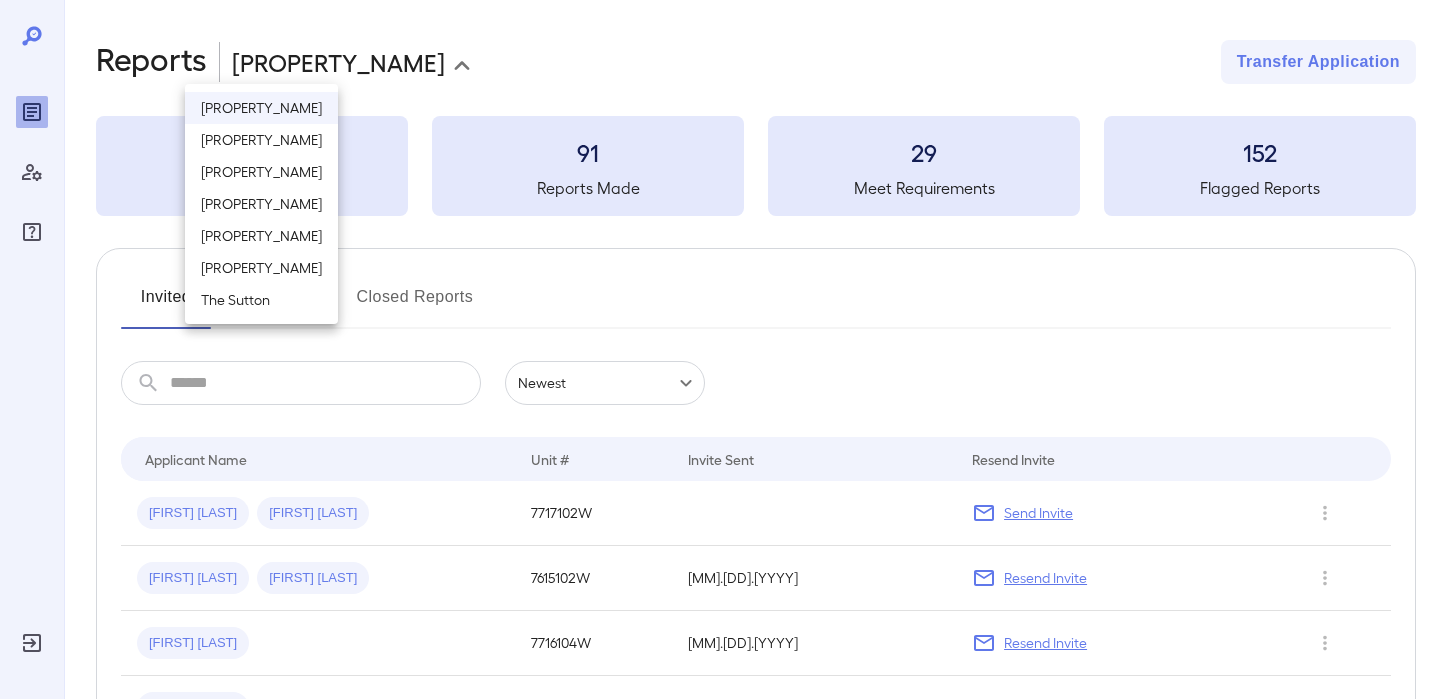 click on "The Sutton" at bounding box center [261, 300] 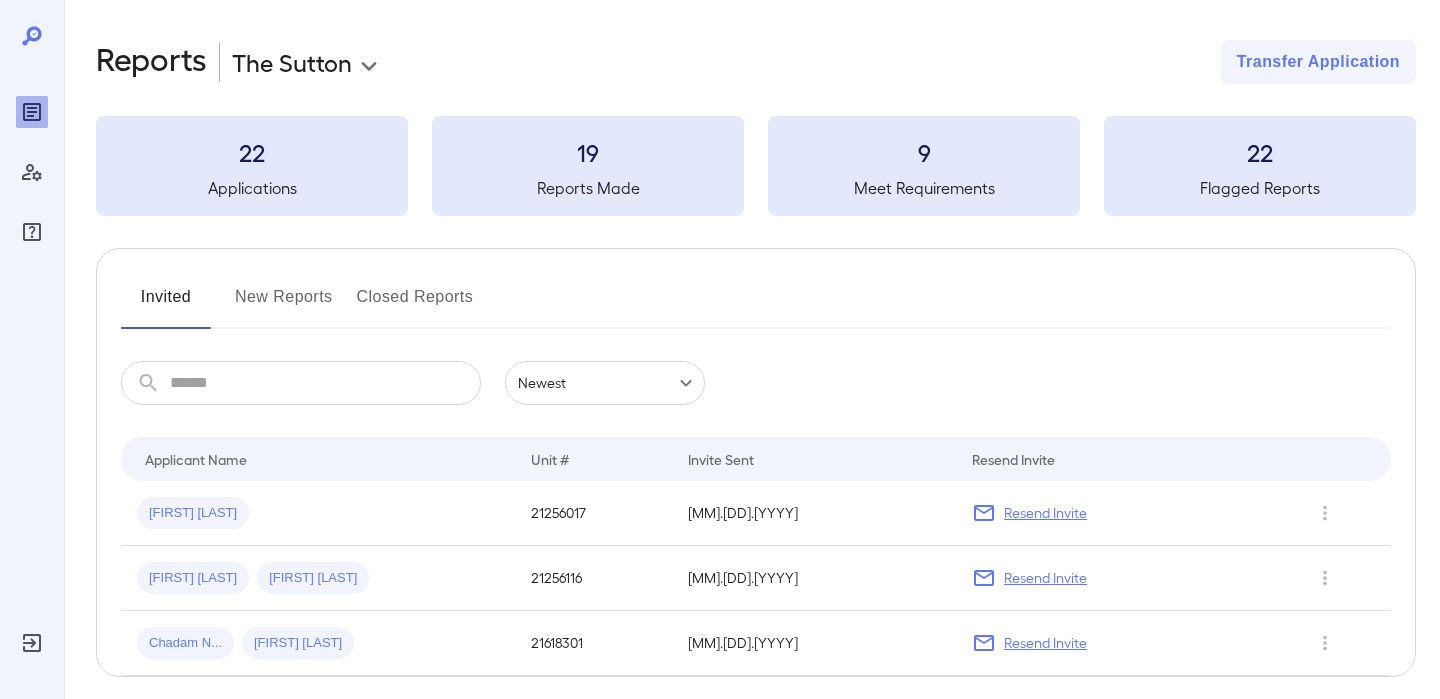 scroll, scrollTop: 82, scrollLeft: 0, axis: vertical 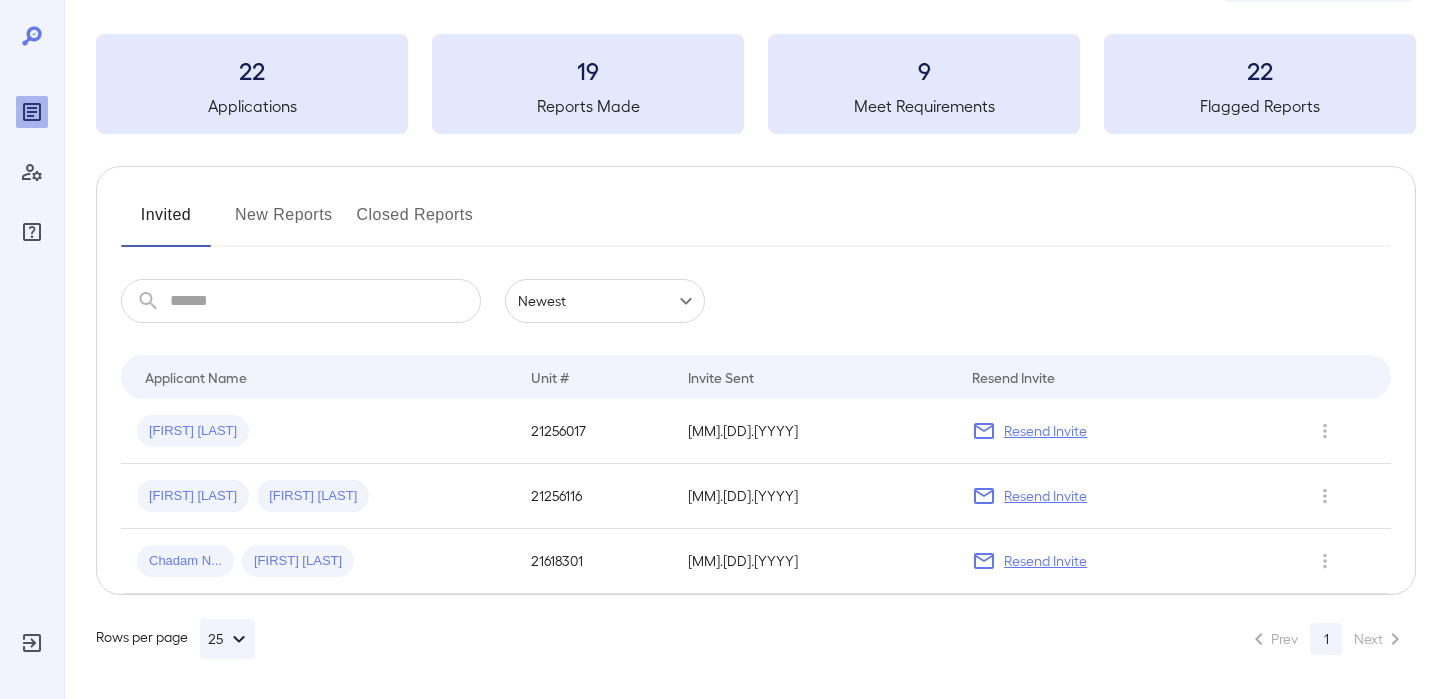 click on "Invited" at bounding box center [166, 223] 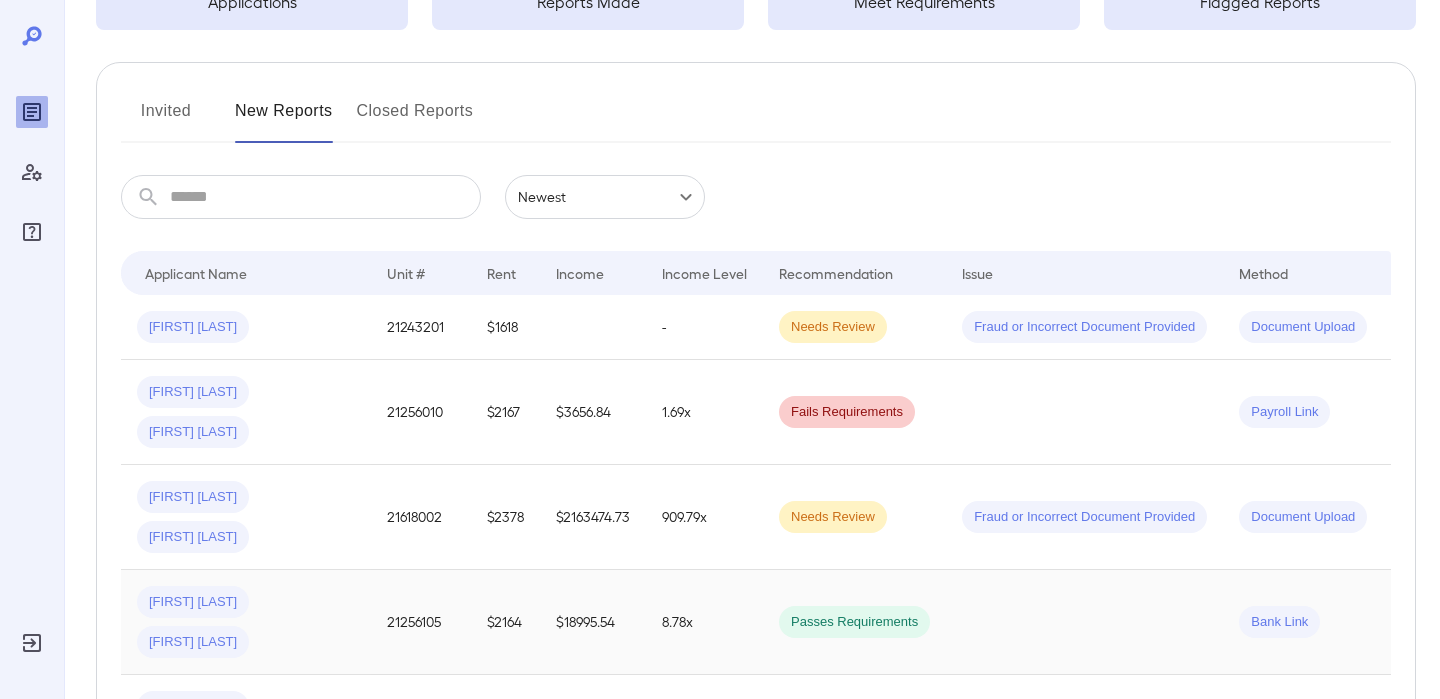scroll, scrollTop: 211, scrollLeft: 0, axis: vertical 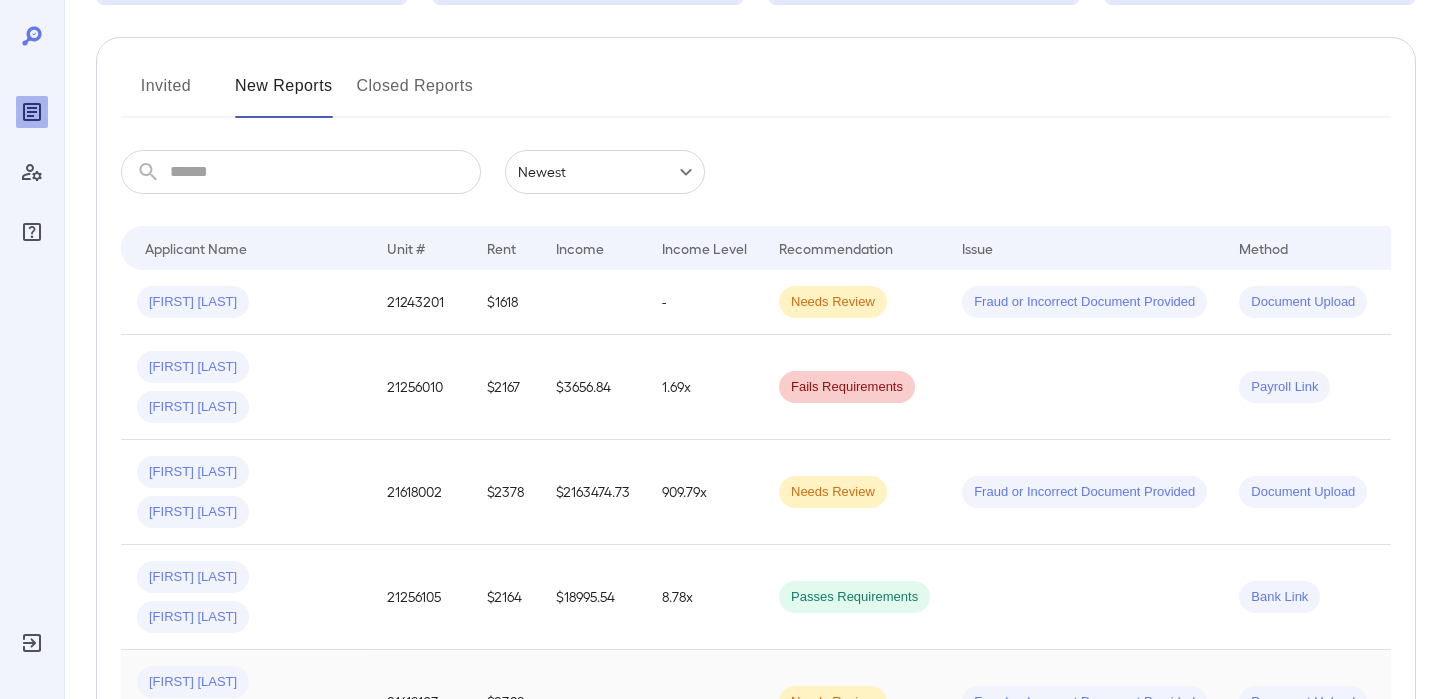 click on "Darren L..." at bounding box center [193, 682] 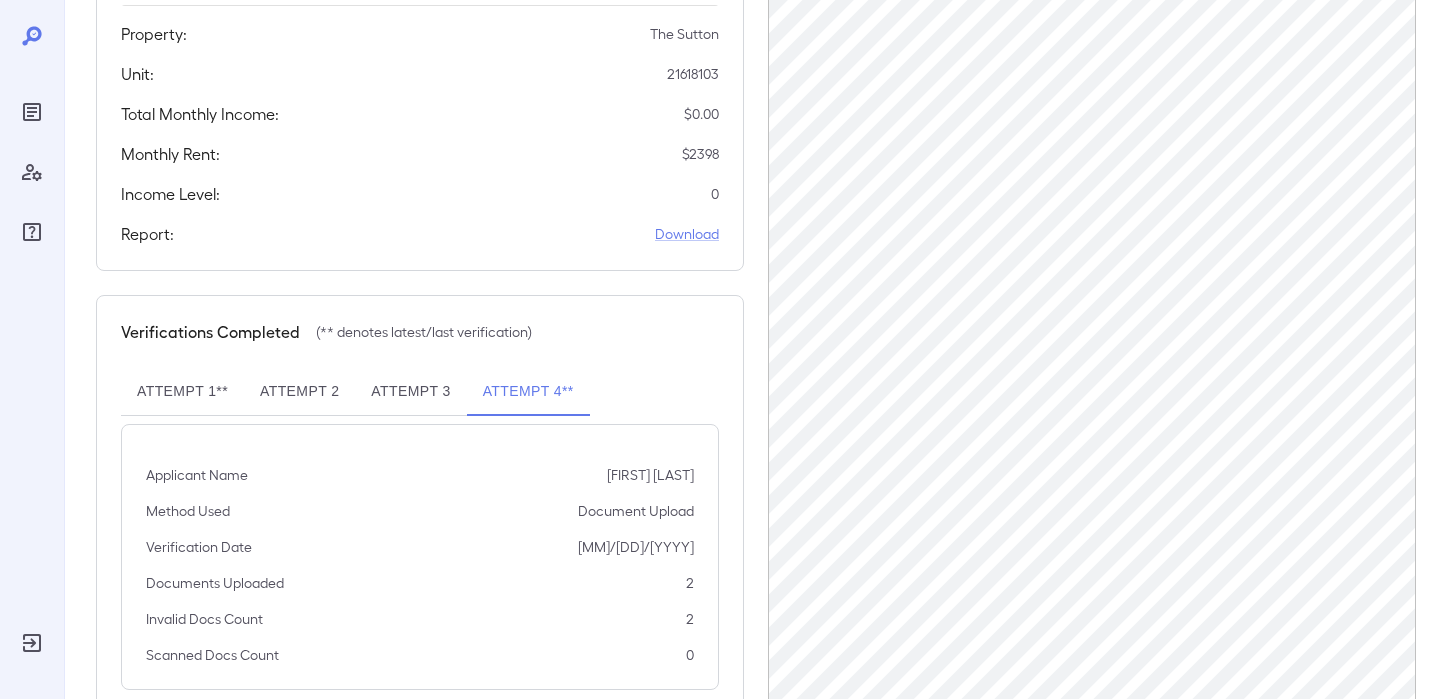 scroll, scrollTop: 442, scrollLeft: 0, axis: vertical 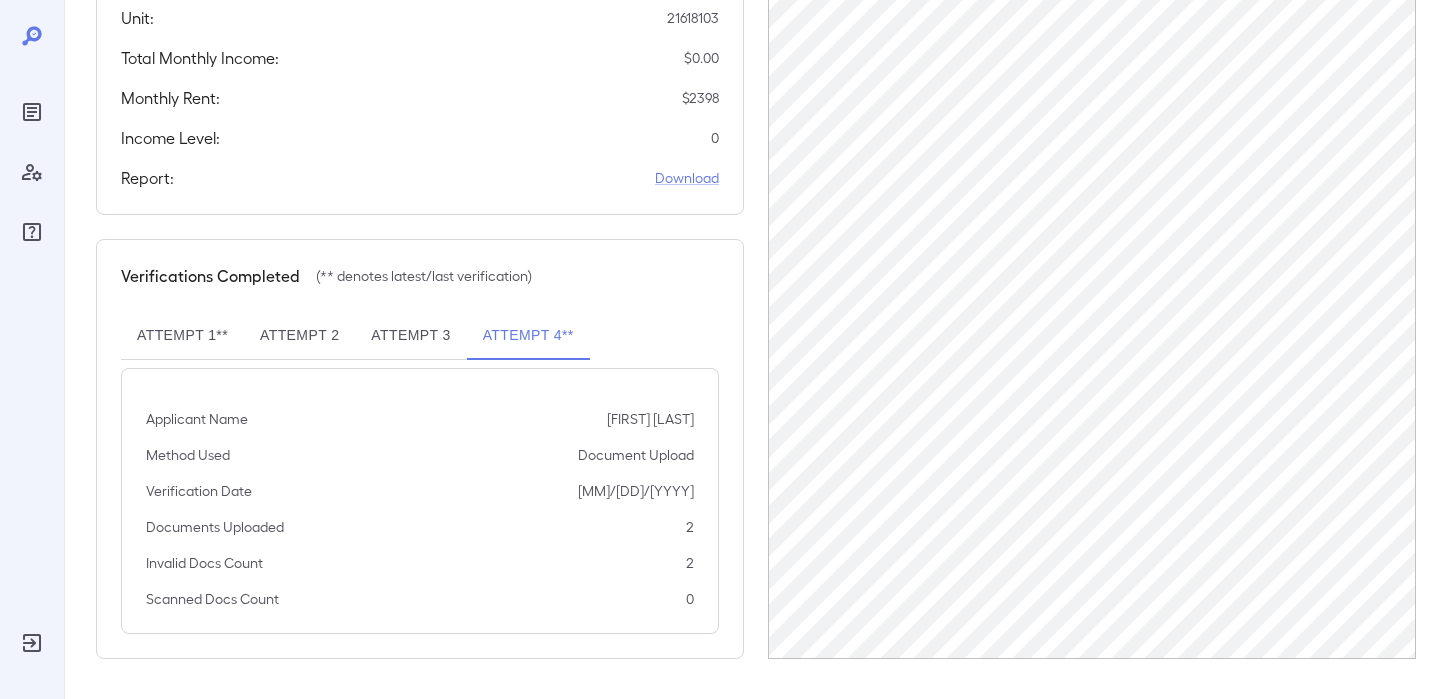 click on "Verifications Completed (** denotes latest/last verification) Attempt 1** Attempt 2 Attempt 3 Attempt 4** Applicant Name kimberly ladouceur Method Used Document Upload Verification Date 07/09/2025 Documents Uploaded 2 Invalid Docs Count 2 Scanned Docs Count 0" at bounding box center (420, 449) 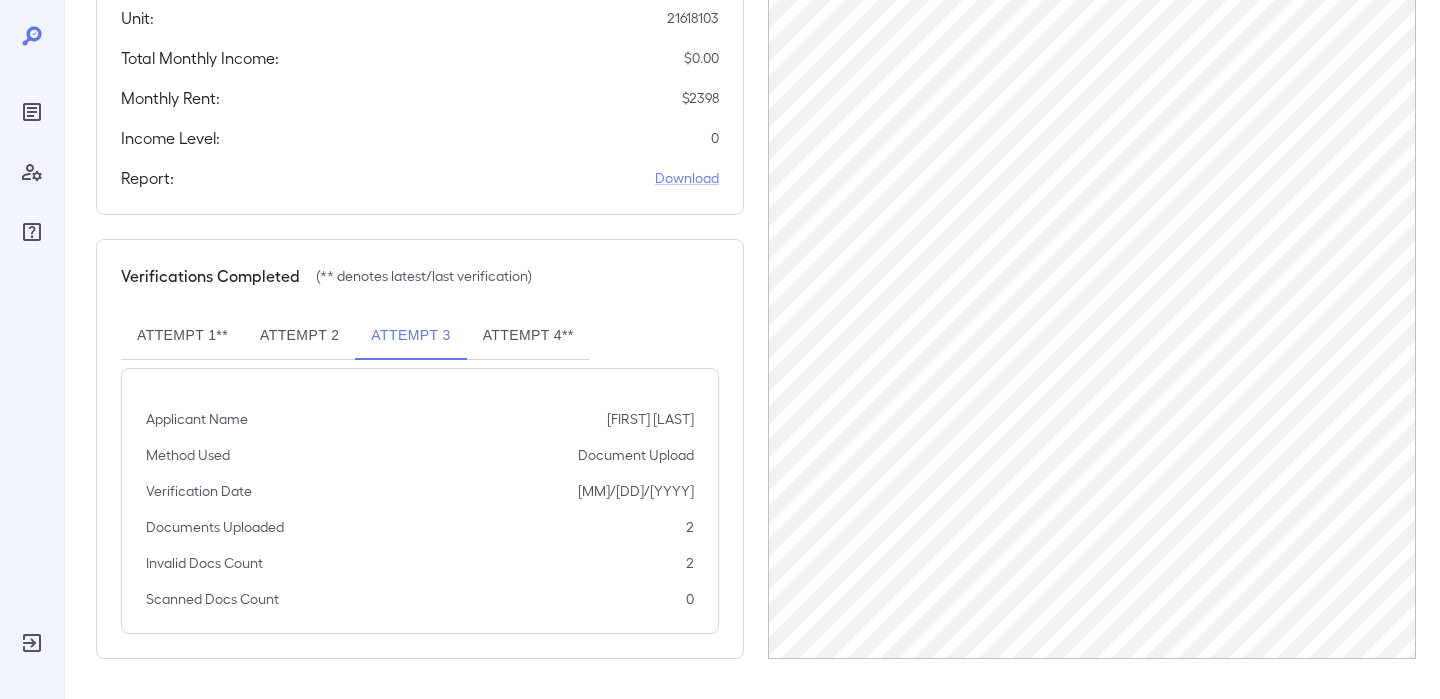 click on "Attempt 2" at bounding box center [299, 336] 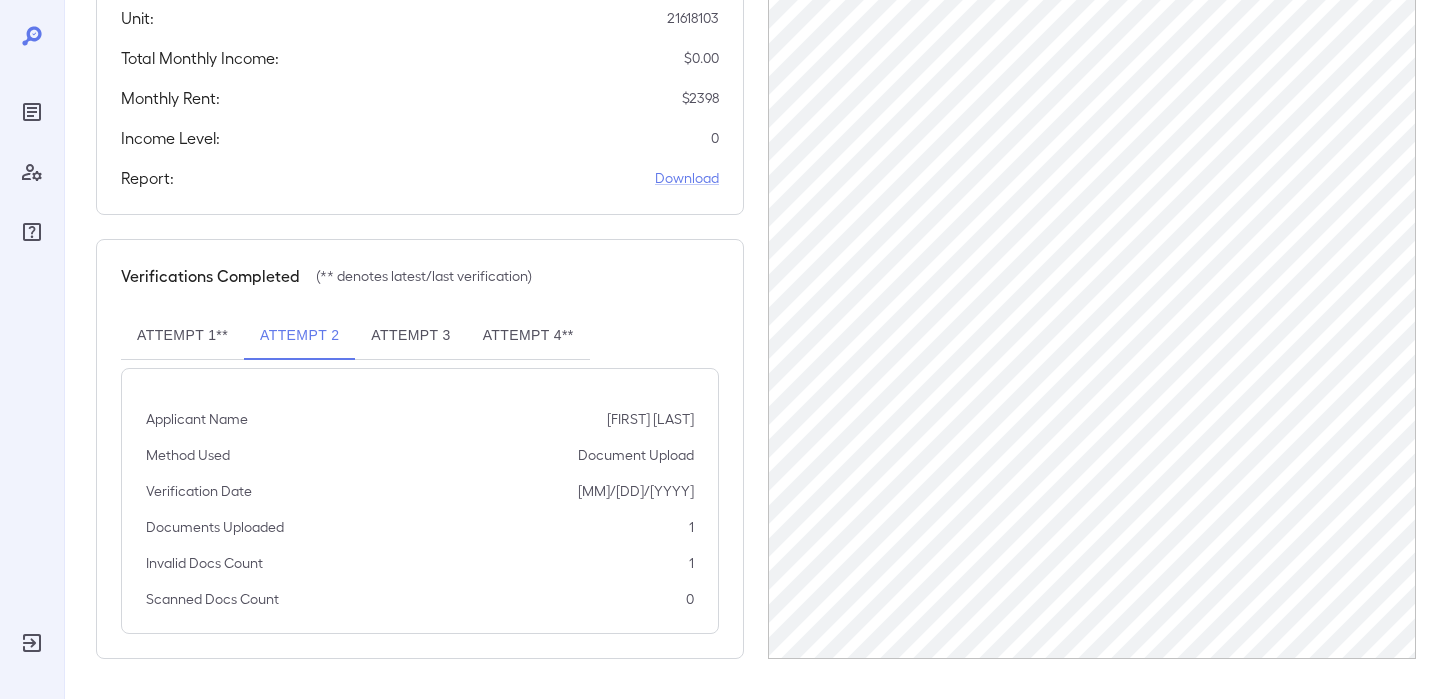 click on "Attempt 1**" at bounding box center [182, 336] 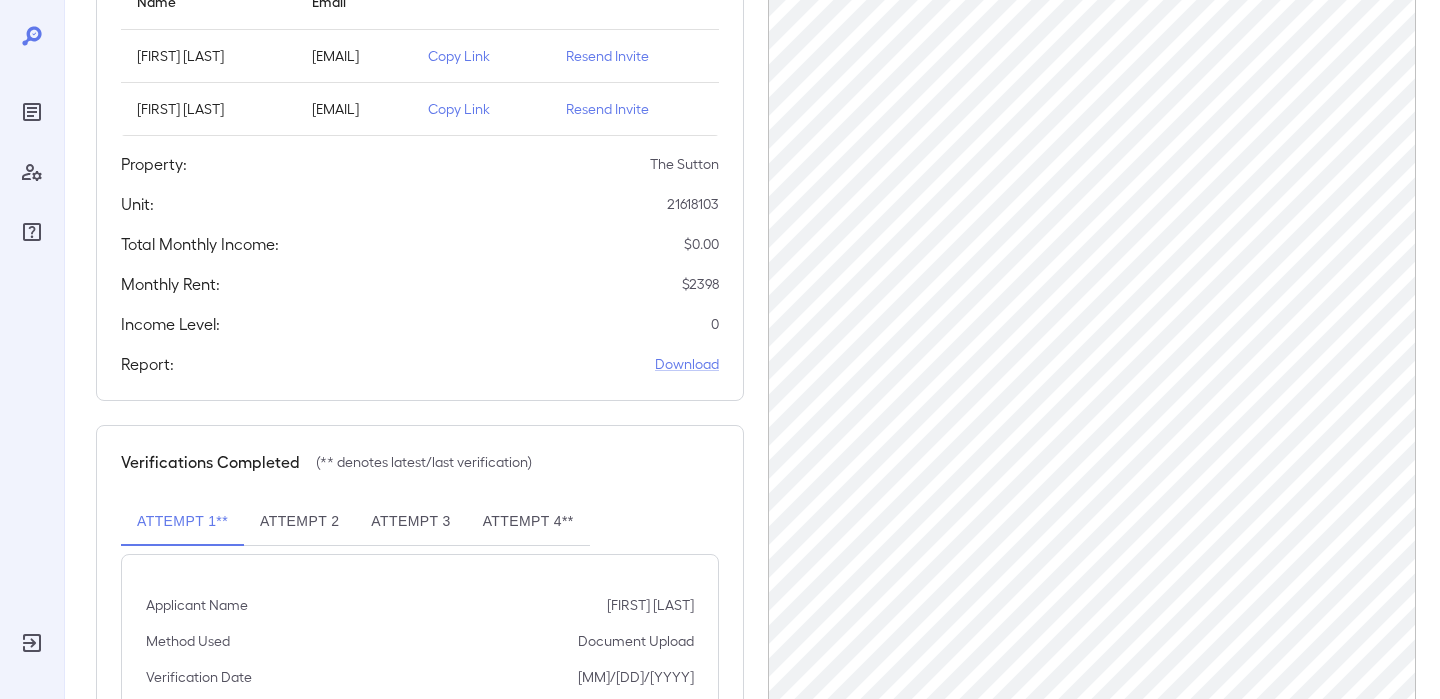 scroll, scrollTop: 0, scrollLeft: 0, axis: both 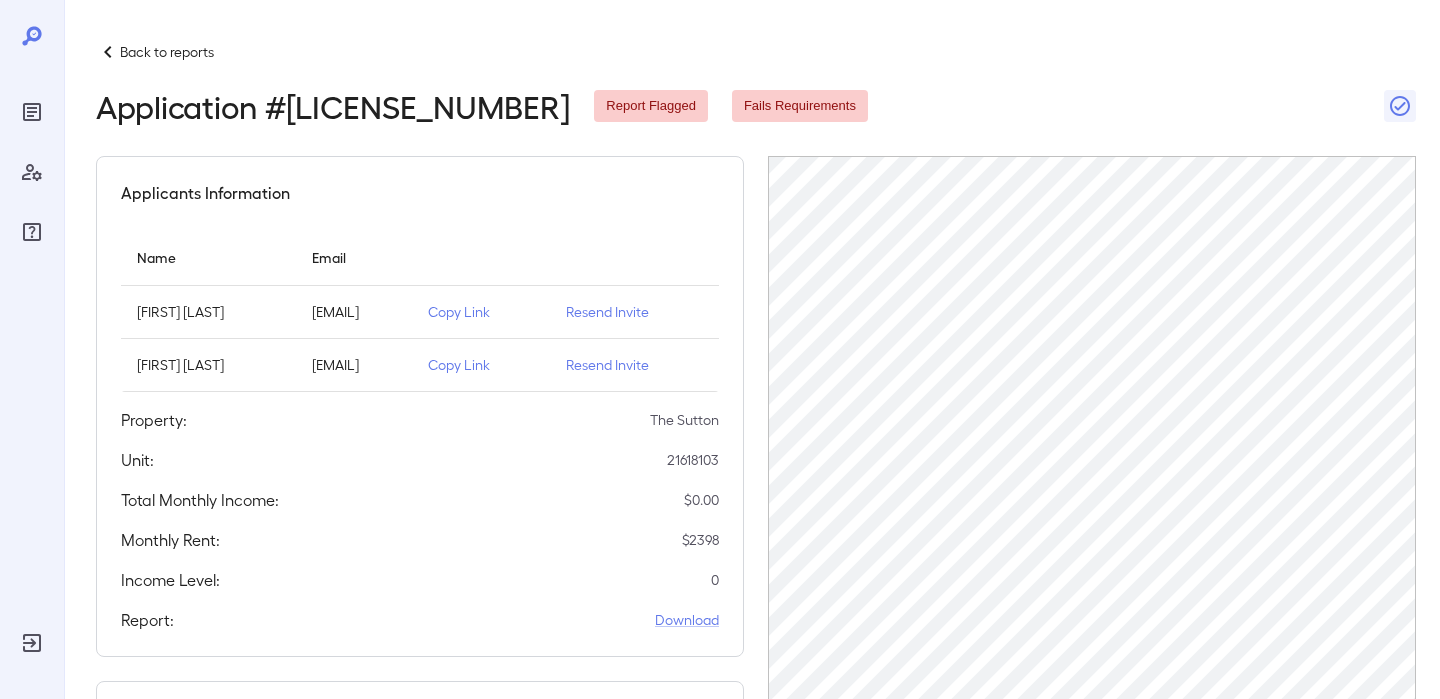 click on "[FIRST] [LAST]" at bounding box center [208, 312] 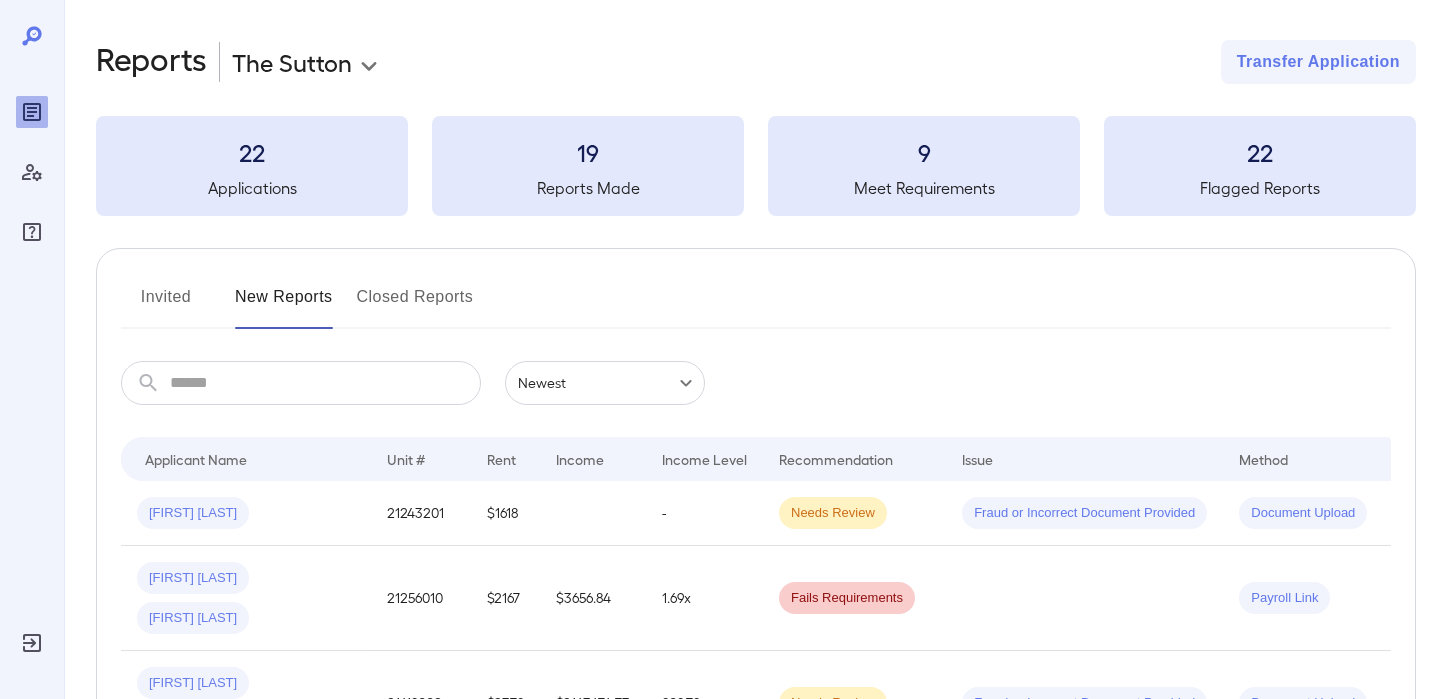 scroll, scrollTop: 212, scrollLeft: 0, axis: vertical 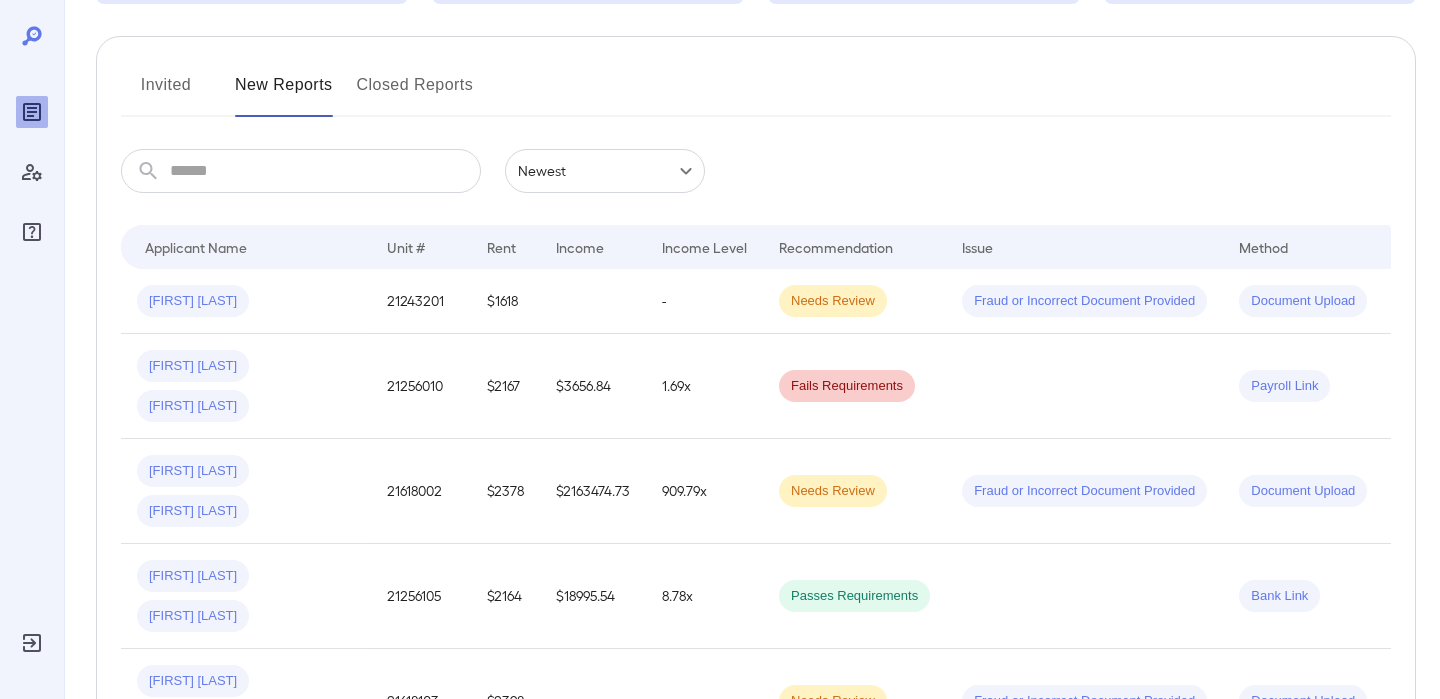 click at bounding box center [325, 171] 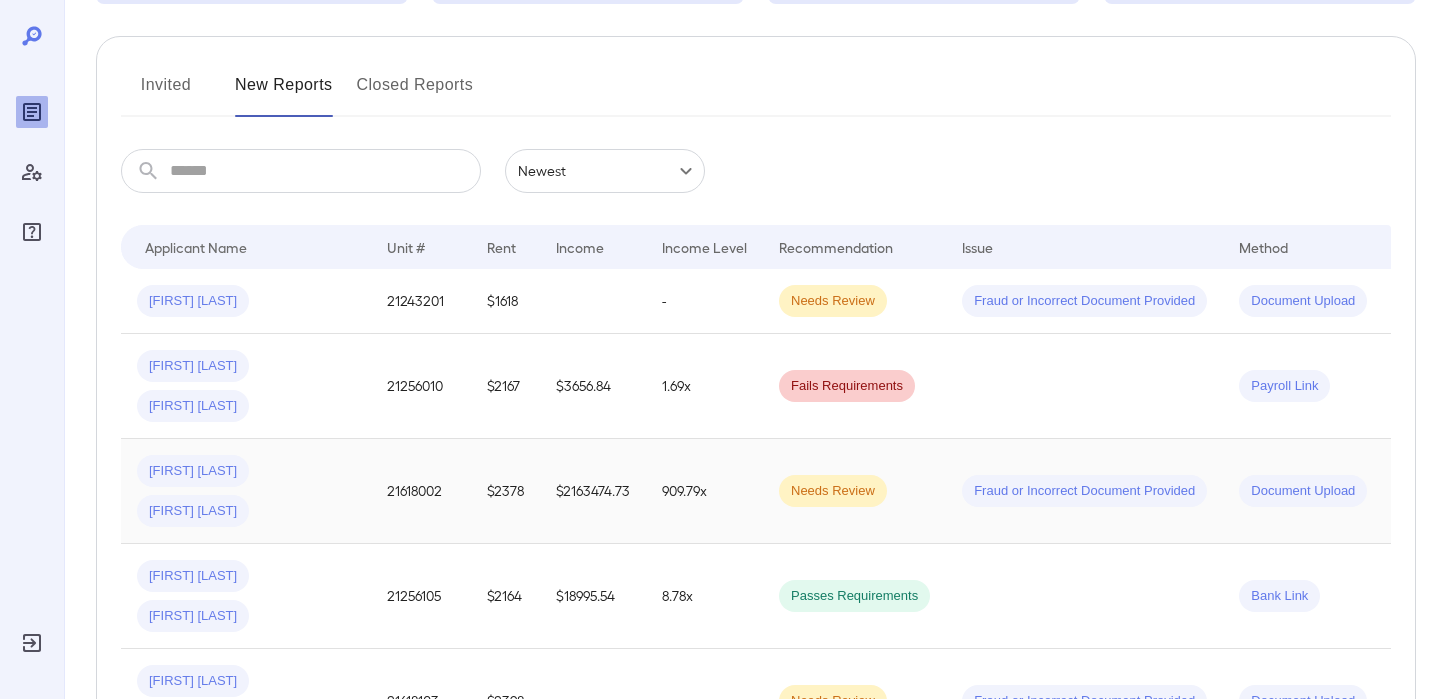 click on "Lourdes M... Edson D..." at bounding box center [246, 491] 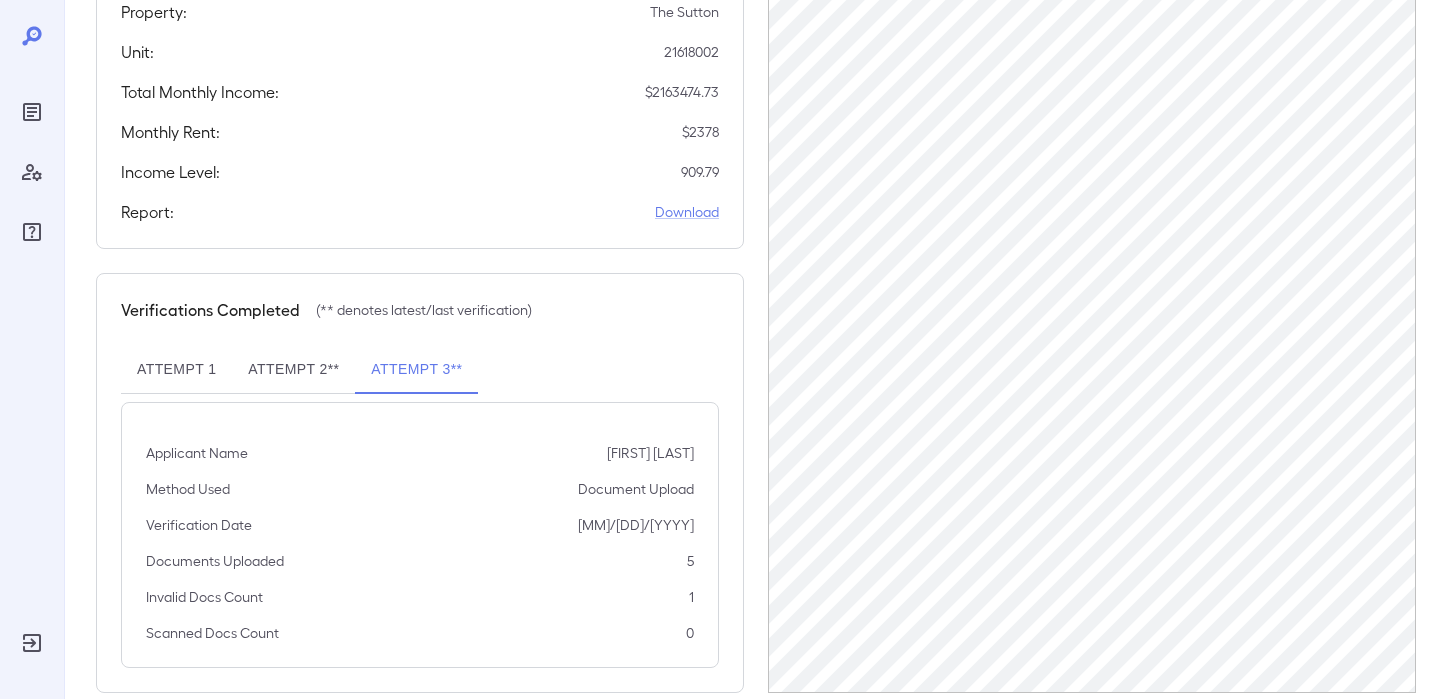 scroll, scrollTop: 365, scrollLeft: 0, axis: vertical 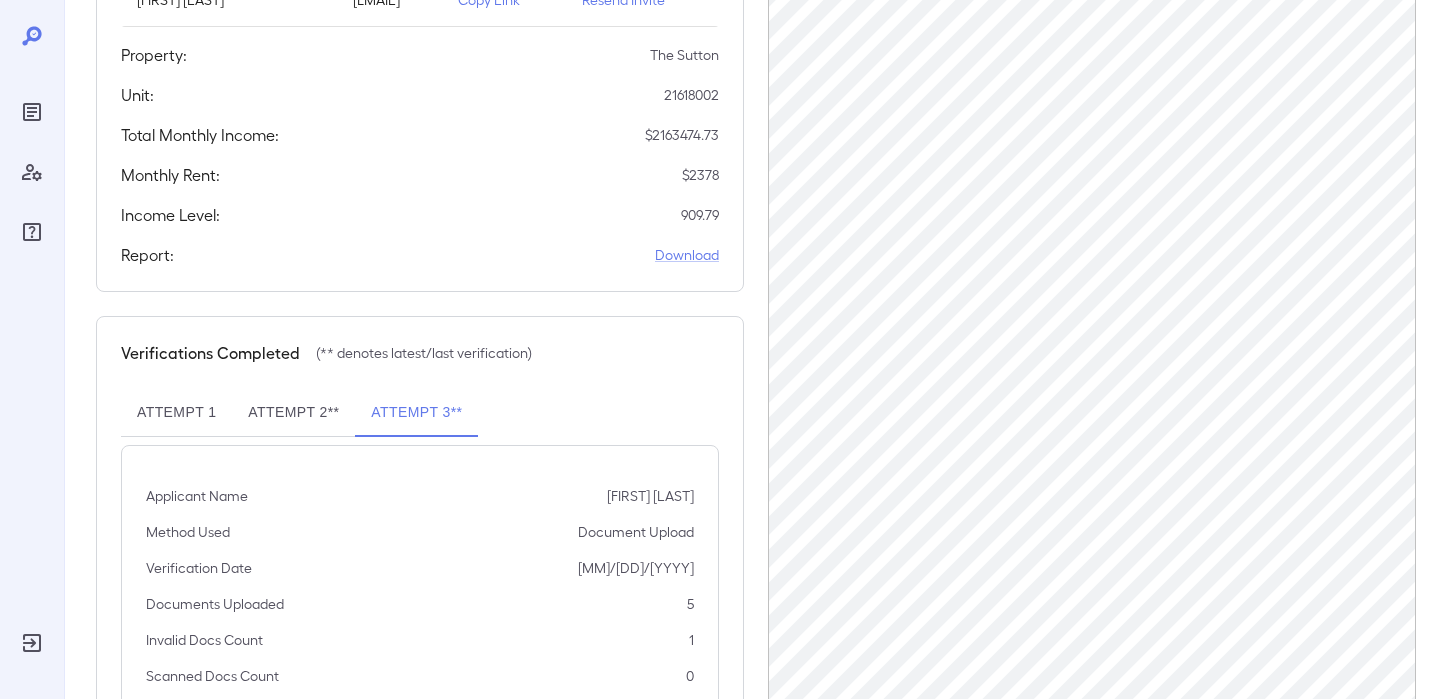 click on "Attempt 2**" at bounding box center (293, 413) 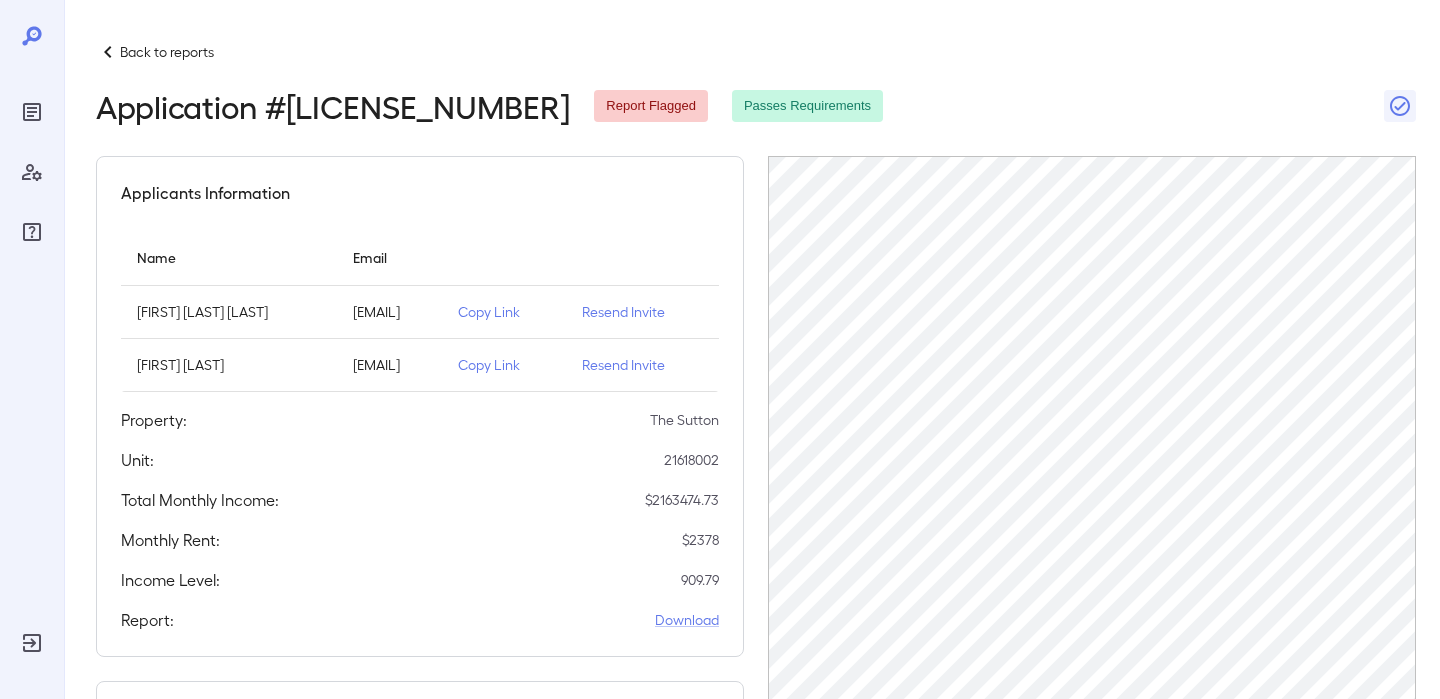 scroll, scrollTop: 442, scrollLeft: 0, axis: vertical 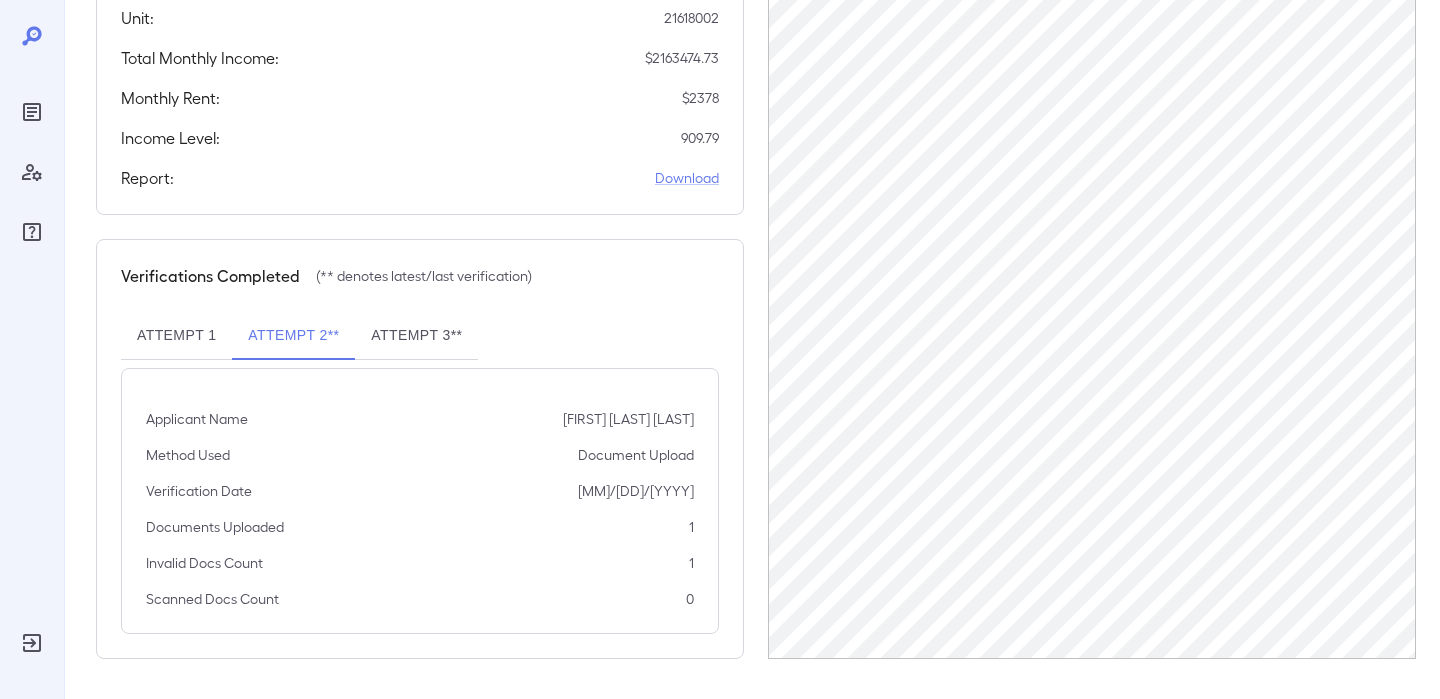 click on "Attempt 3**" at bounding box center (416, 336) 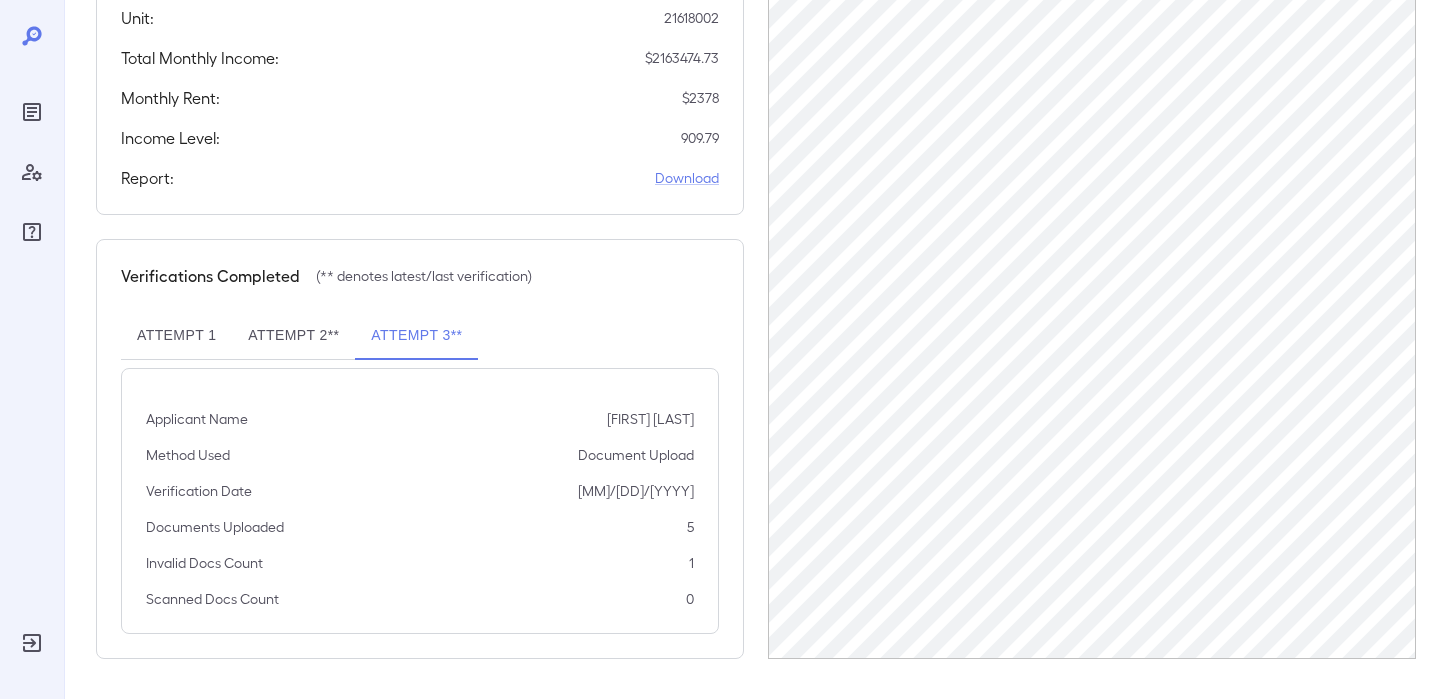 click on "Attempt 1" at bounding box center [176, 336] 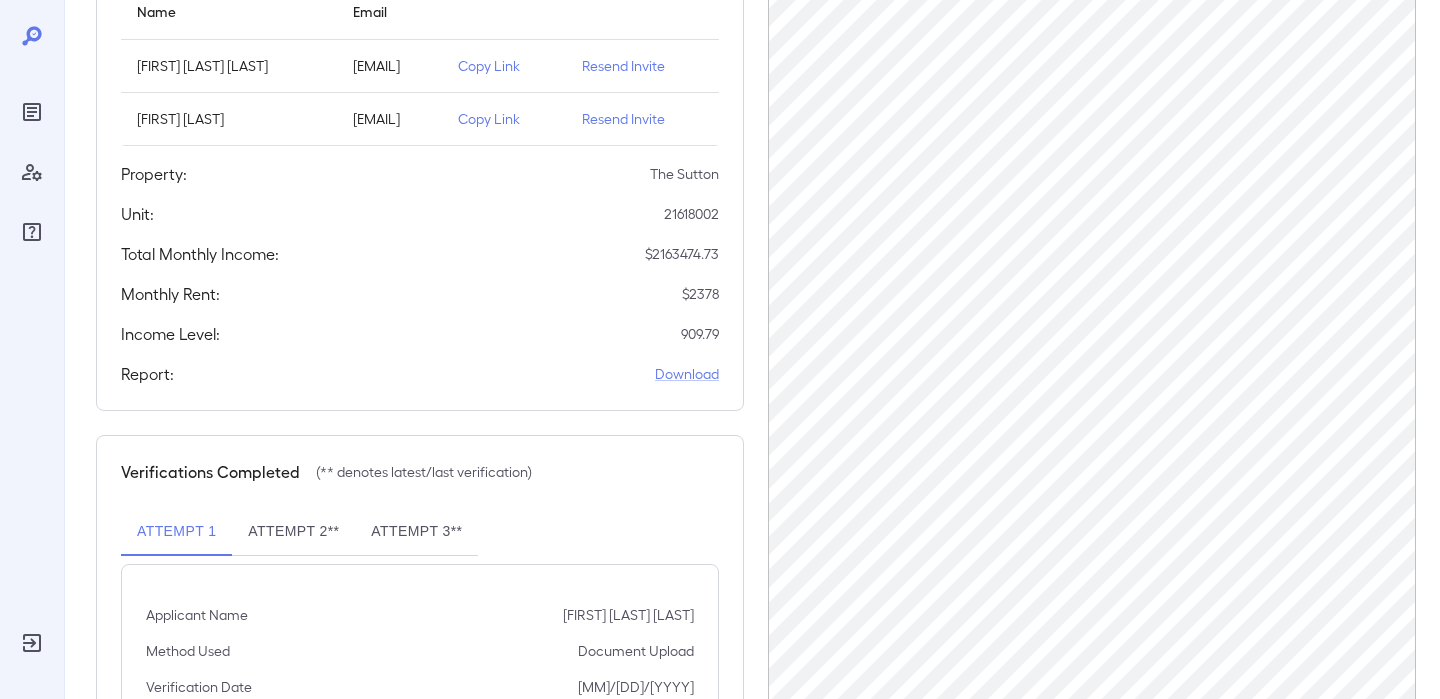 scroll, scrollTop: 0, scrollLeft: 0, axis: both 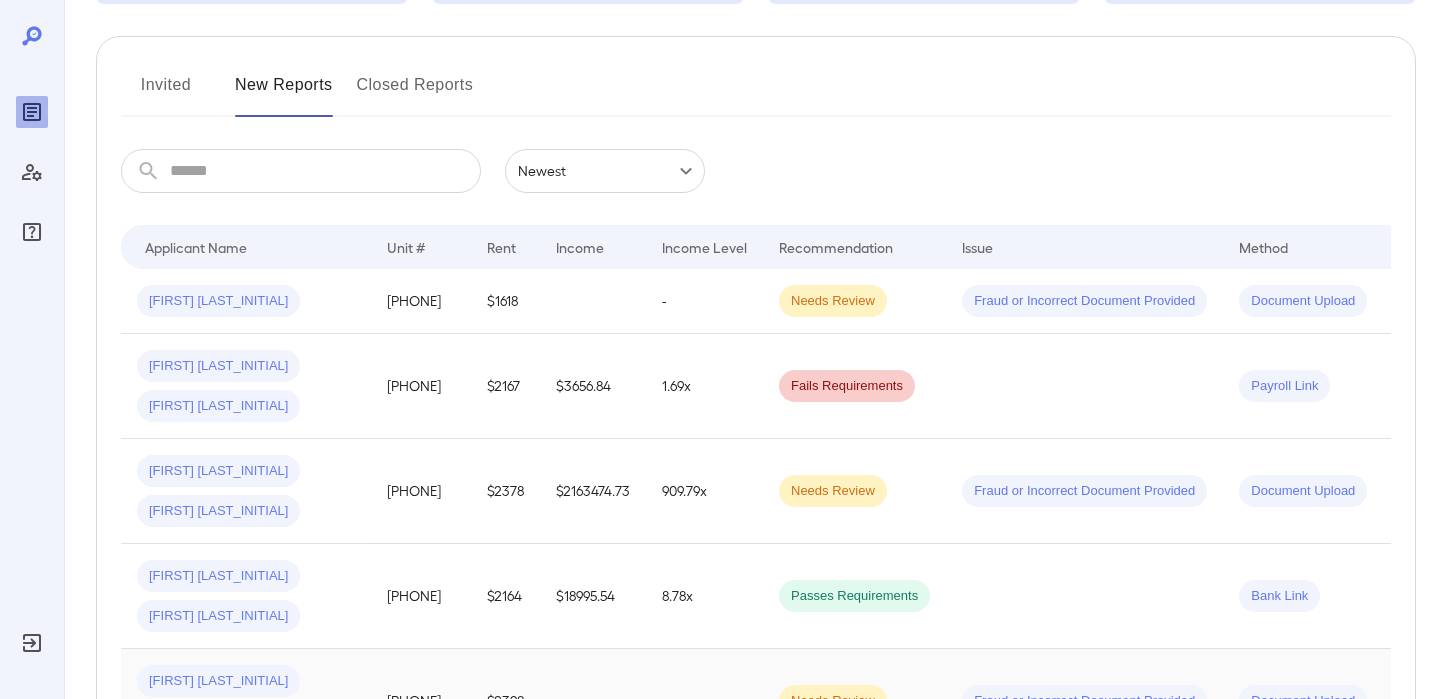click on "[PHONE]" at bounding box center (421, 701) 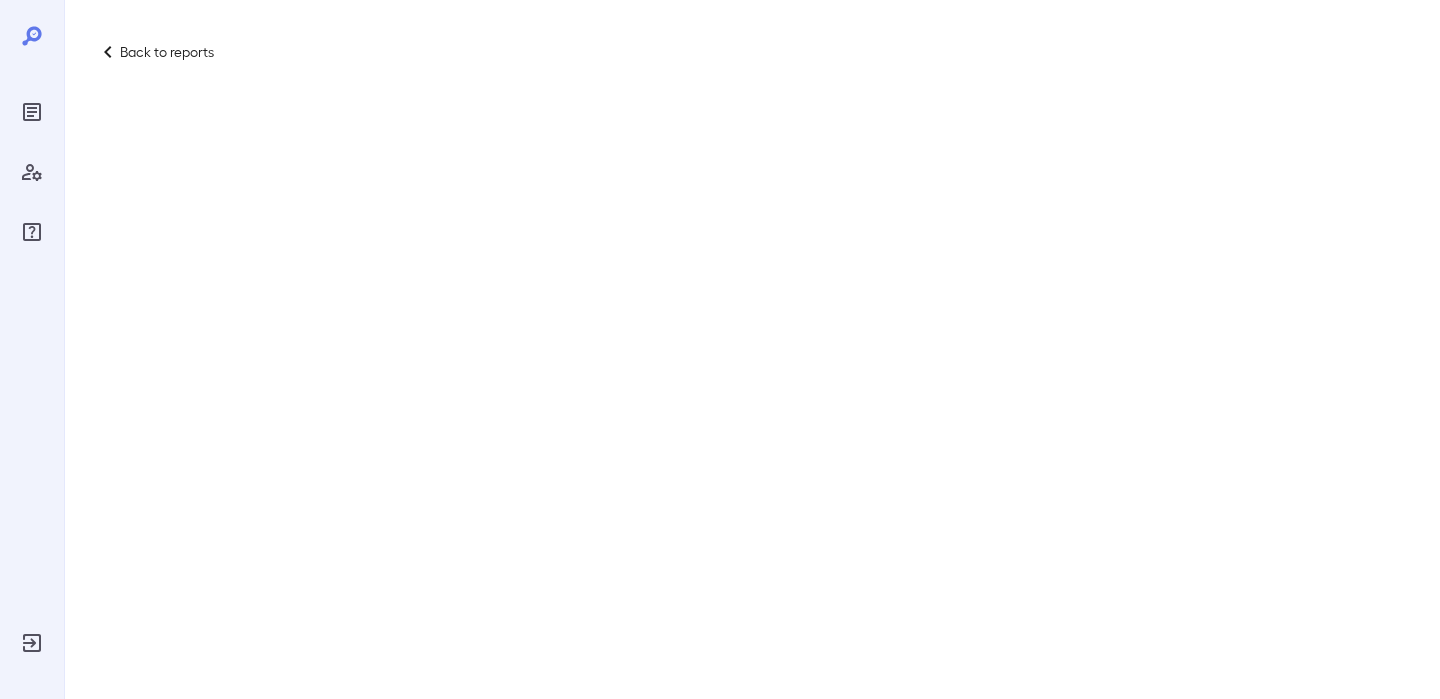 scroll, scrollTop: 0, scrollLeft: 0, axis: both 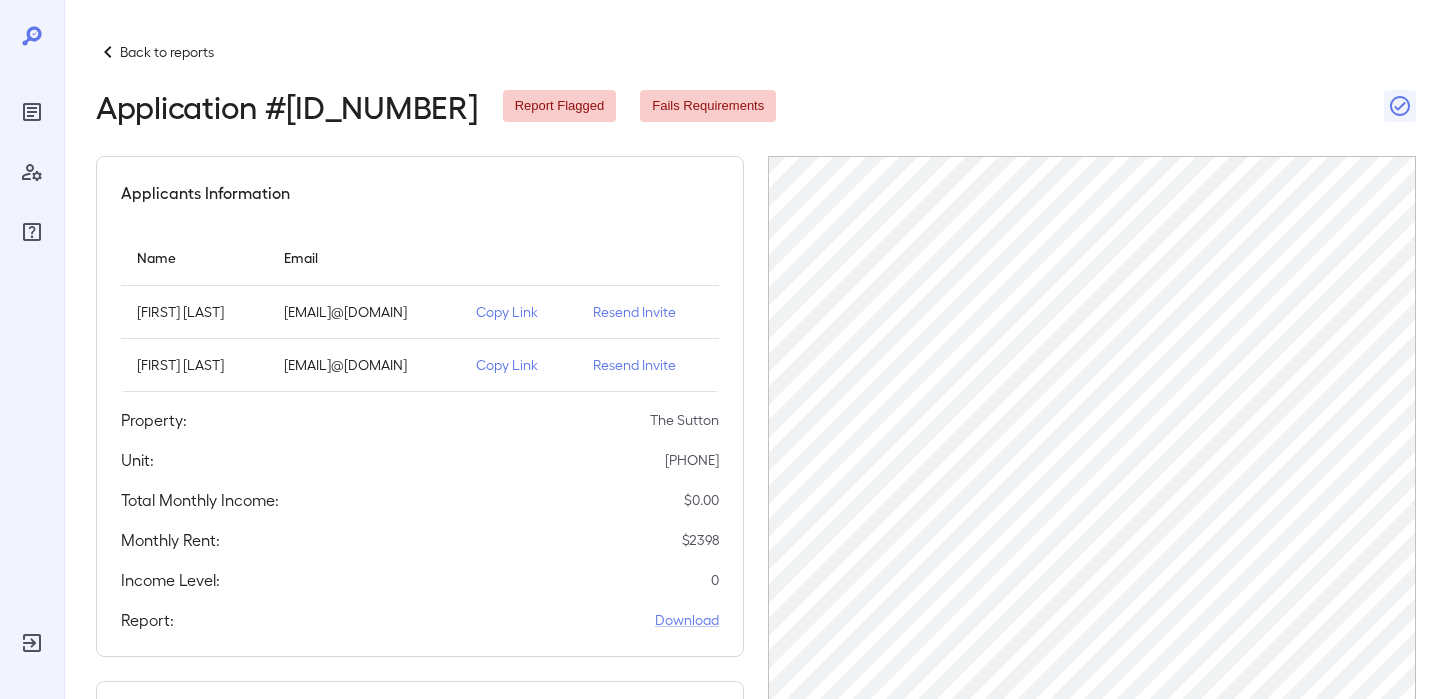 click on "[EMAIL]@[DOMAIN]" at bounding box center (194, 312) 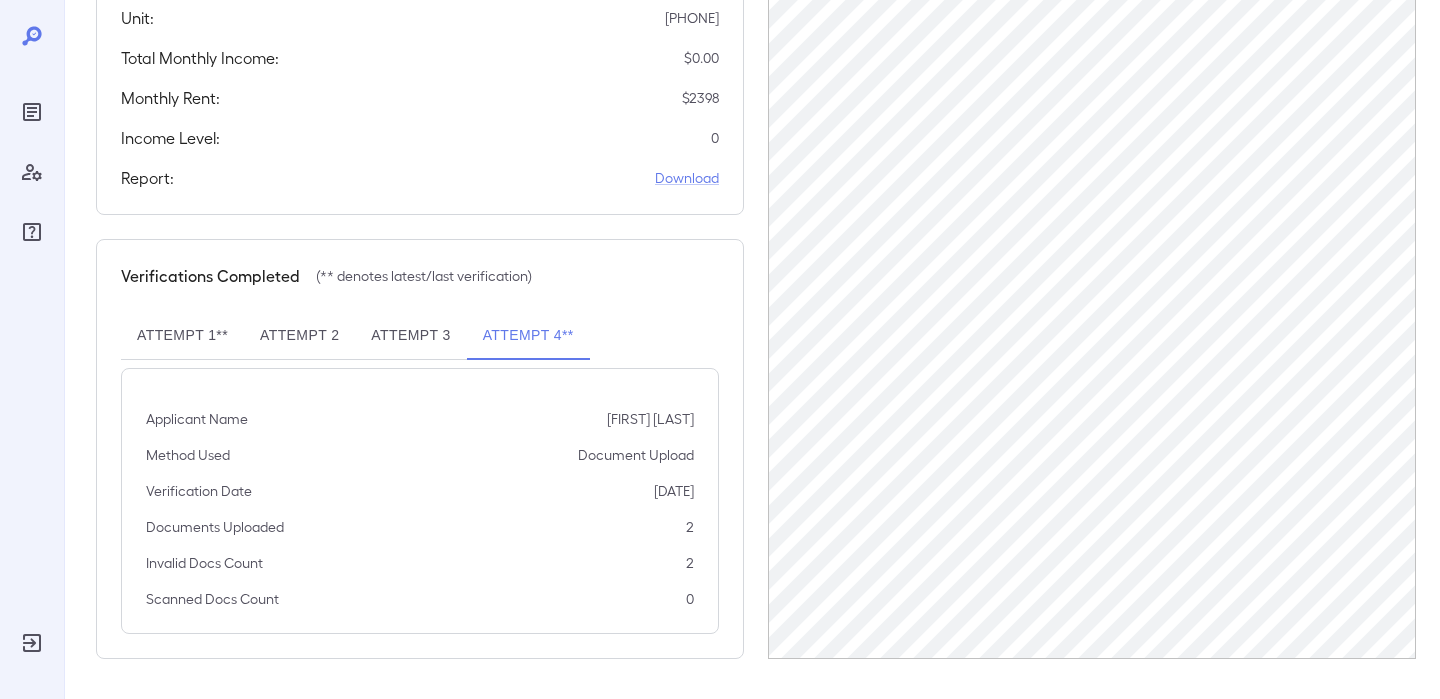 scroll, scrollTop: 0, scrollLeft: 0, axis: both 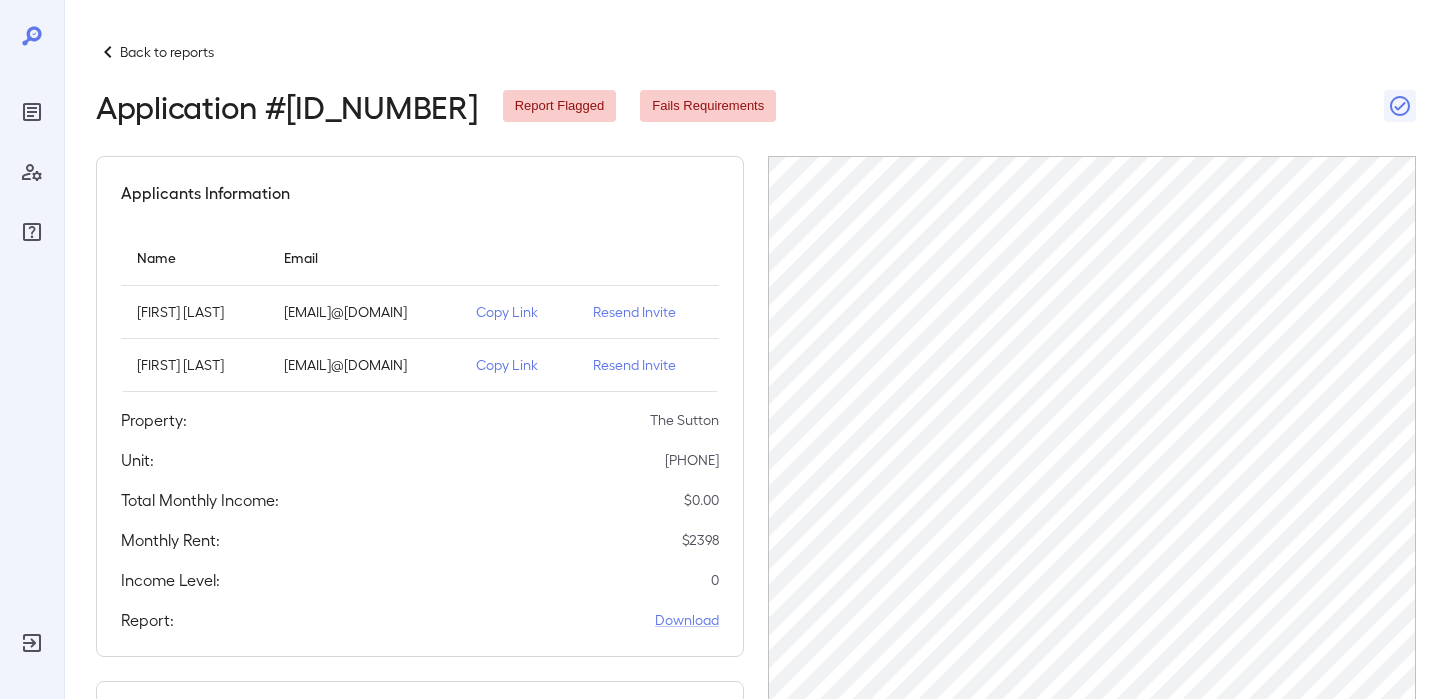 click on "Fails Requirements" at bounding box center (708, 106) 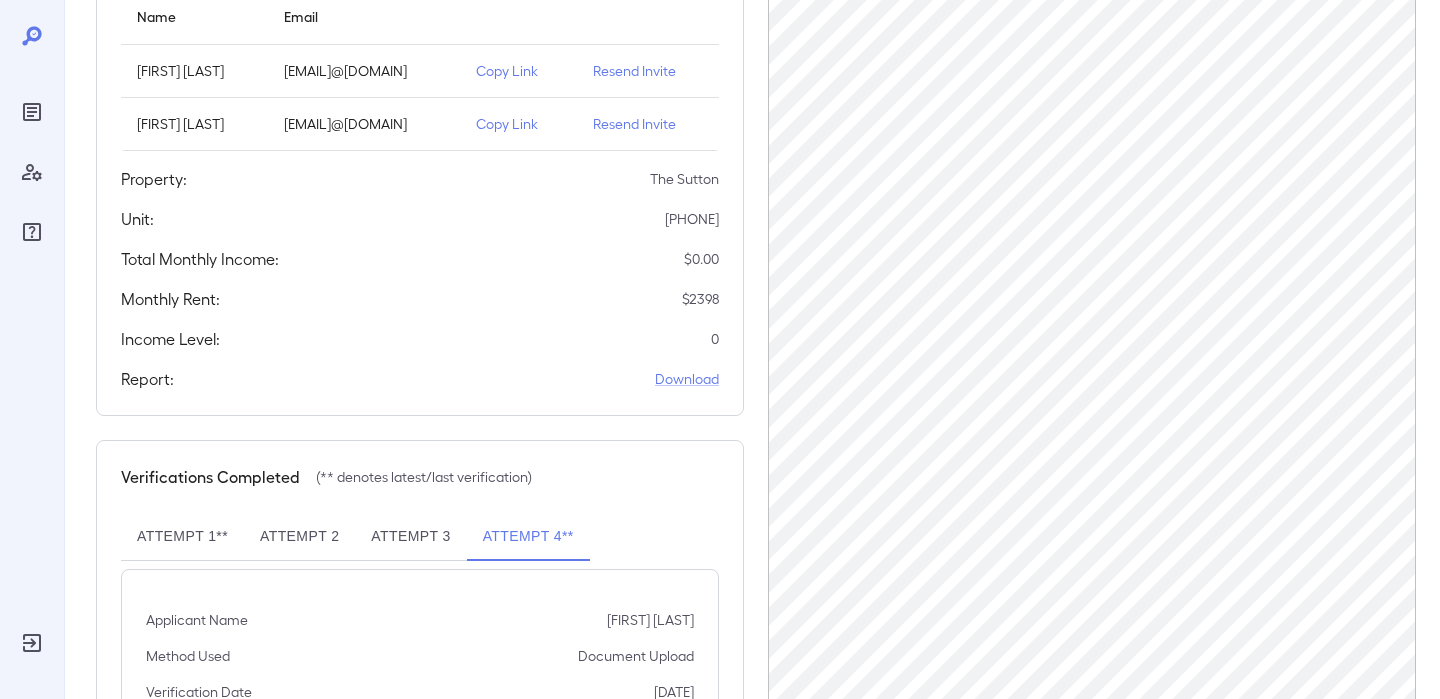 scroll, scrollTop: 0, scrollLeft: 0, axis: both 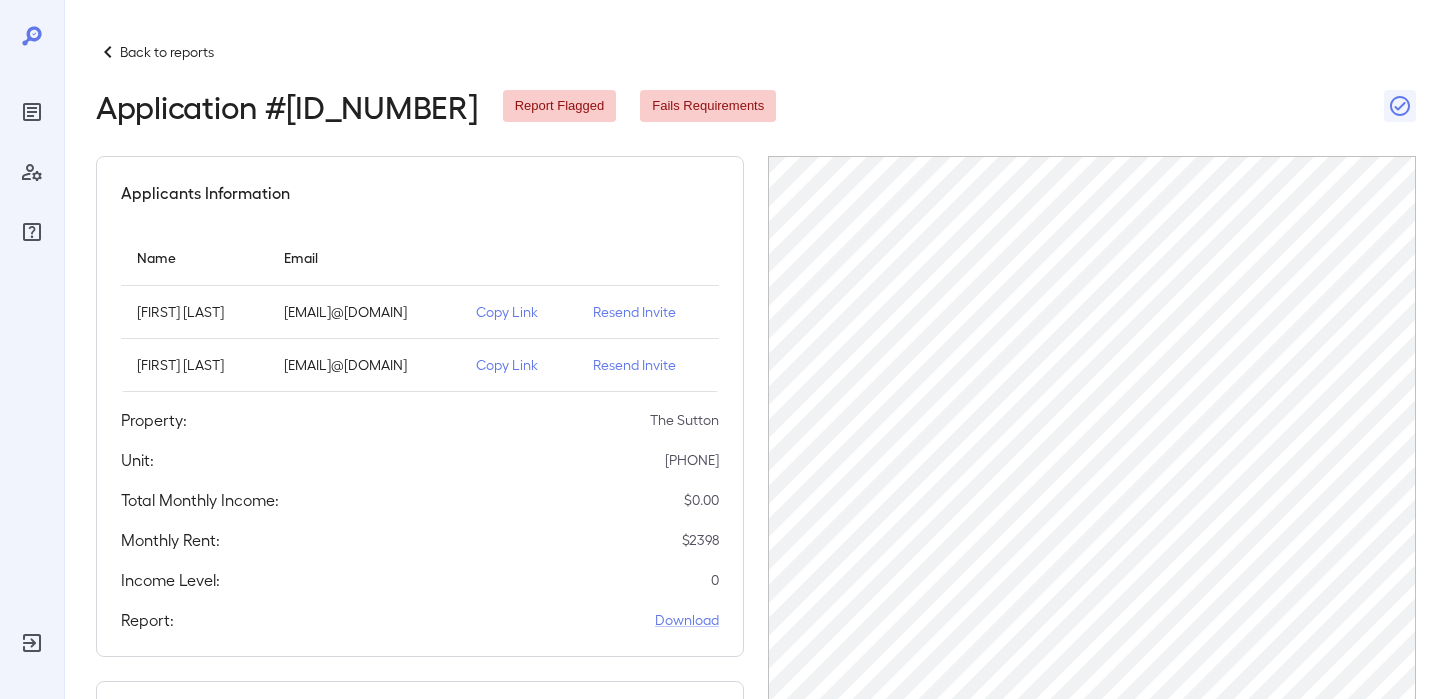 click on "[FIRST] [LAST]" at bounding box center (194, 312) 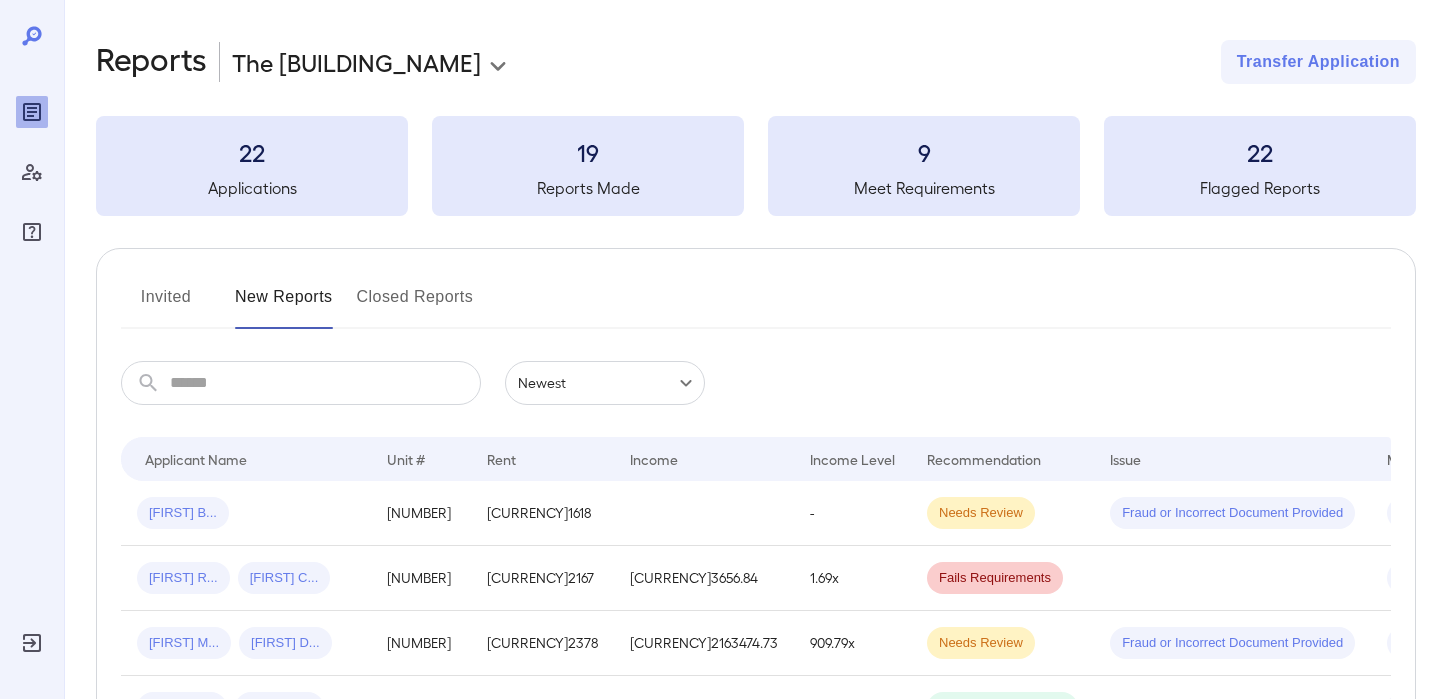 scroll, scrollTop: 212, scrollLeft: 0, axis: vertical 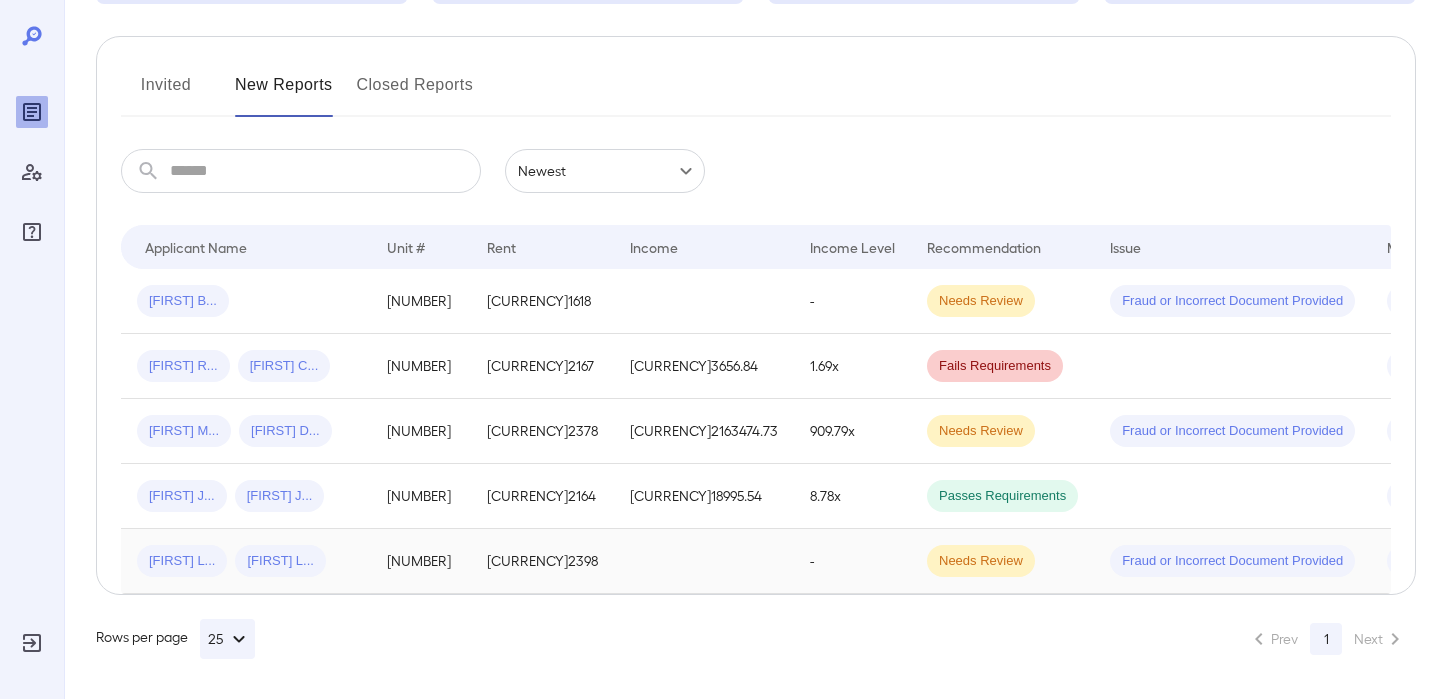 click on "Darren L... kimberly l..." at bounding box center (246, 561) 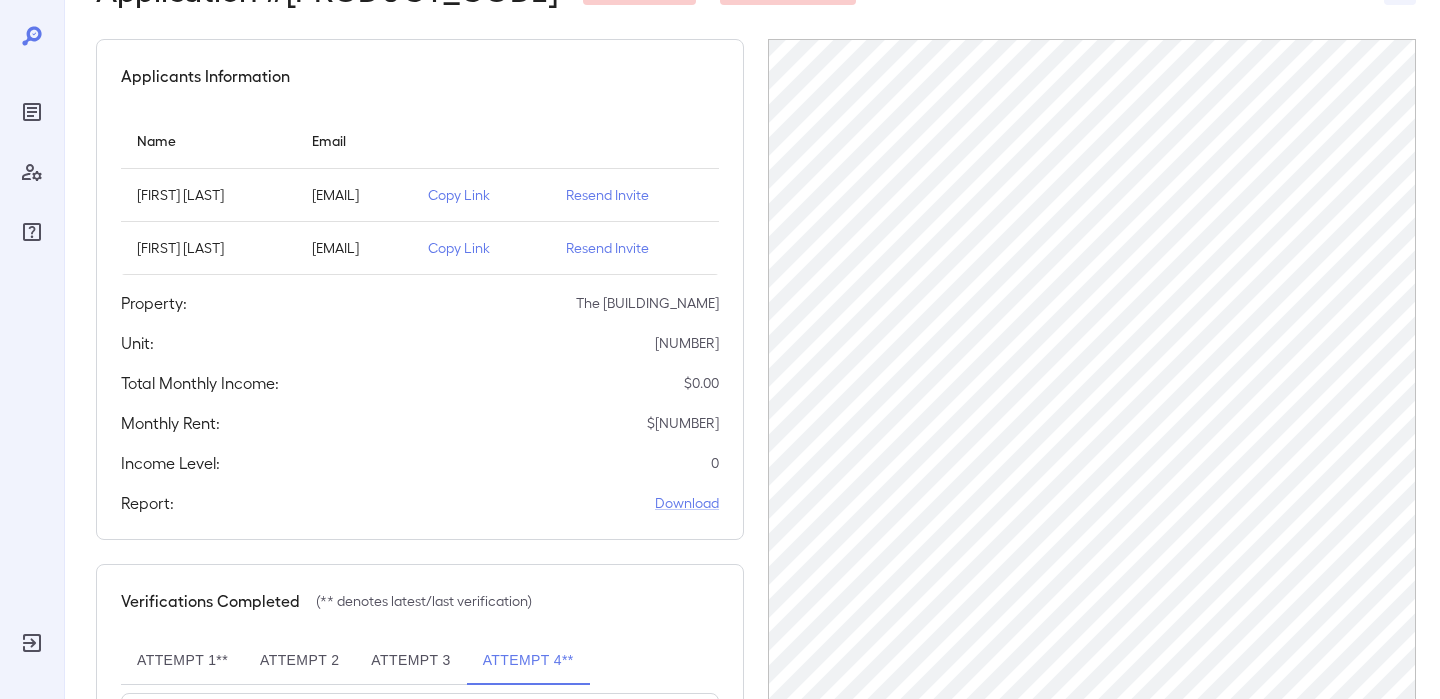 scroll, scrollTop: 311, scrollLeft: 0, axis: vertical 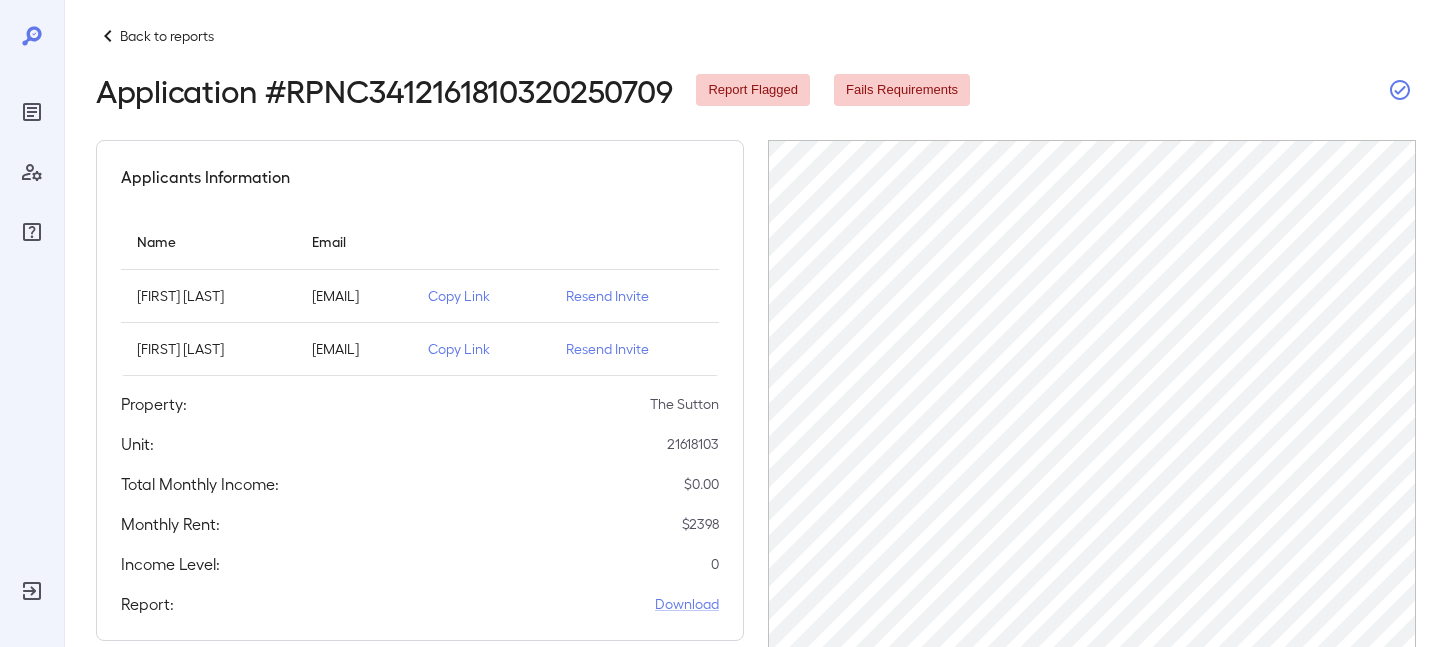 click at bounding box center [1400, 90] 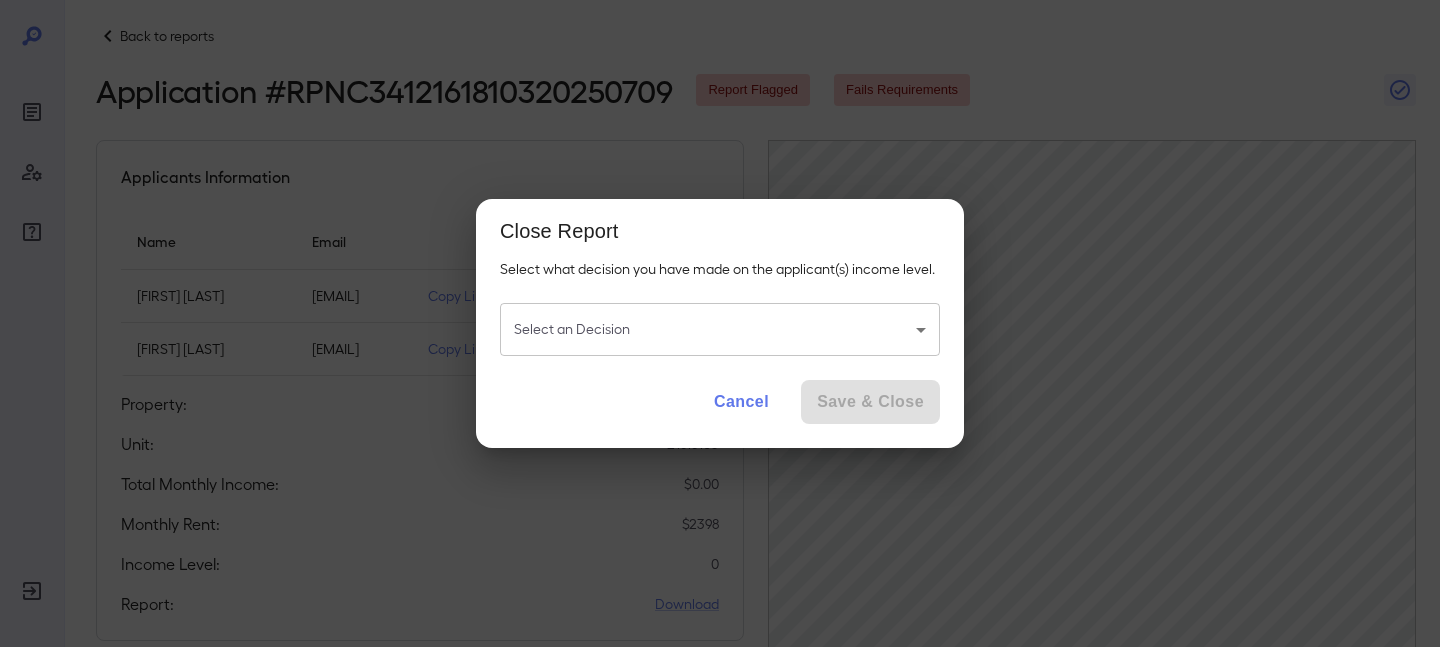 click on "Back to reports Application # [NUMBER] Report Flagged Fails Requirements Applicants Information Name Email [FIRST] [LAST] [EMAIL] Copy Link Resend Invite [FIRST] [LAST] [EMAIL] Copy Link Resend Invite Property:   The Sutton Unit:   [NUMBER] Total Monthly Income:   $ 0.00 Monthly Rent:   $ 2398 Income Level:   0 Report:   Download Verifications Completed (** denotes latest/last verification) Attempt 1** Attempt 2 Attempt 3 Attempt 4** Applicant Name [FIRST] [LAST] Method Used Document Upload Verification Date [DATE] Documents Uploaded 2 Invalid Docs Count 2 Scanned Docs Count 0 Close Report Select what decision you have made on the applicant(s) income level. Select an Decision ​ Select an Decision Cancel Save & Close" at bounding box center [720, 307] 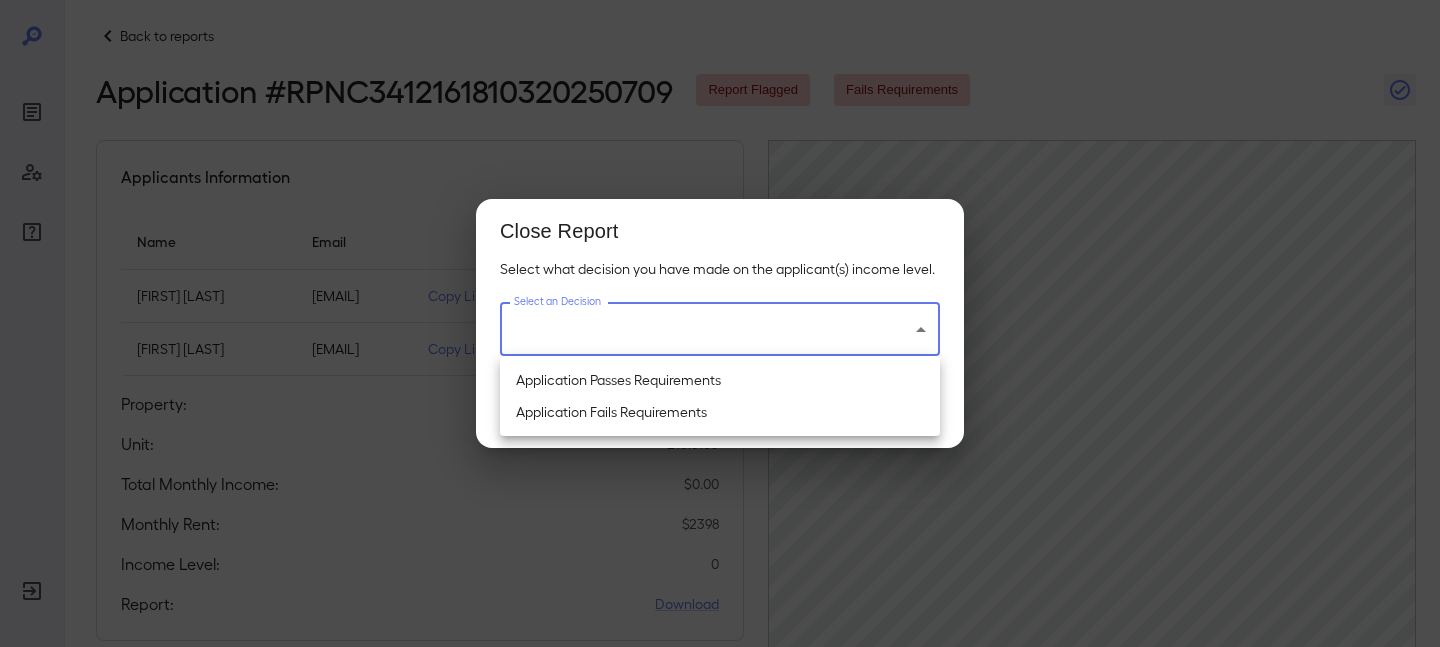 click at bounding box center [720, 323] 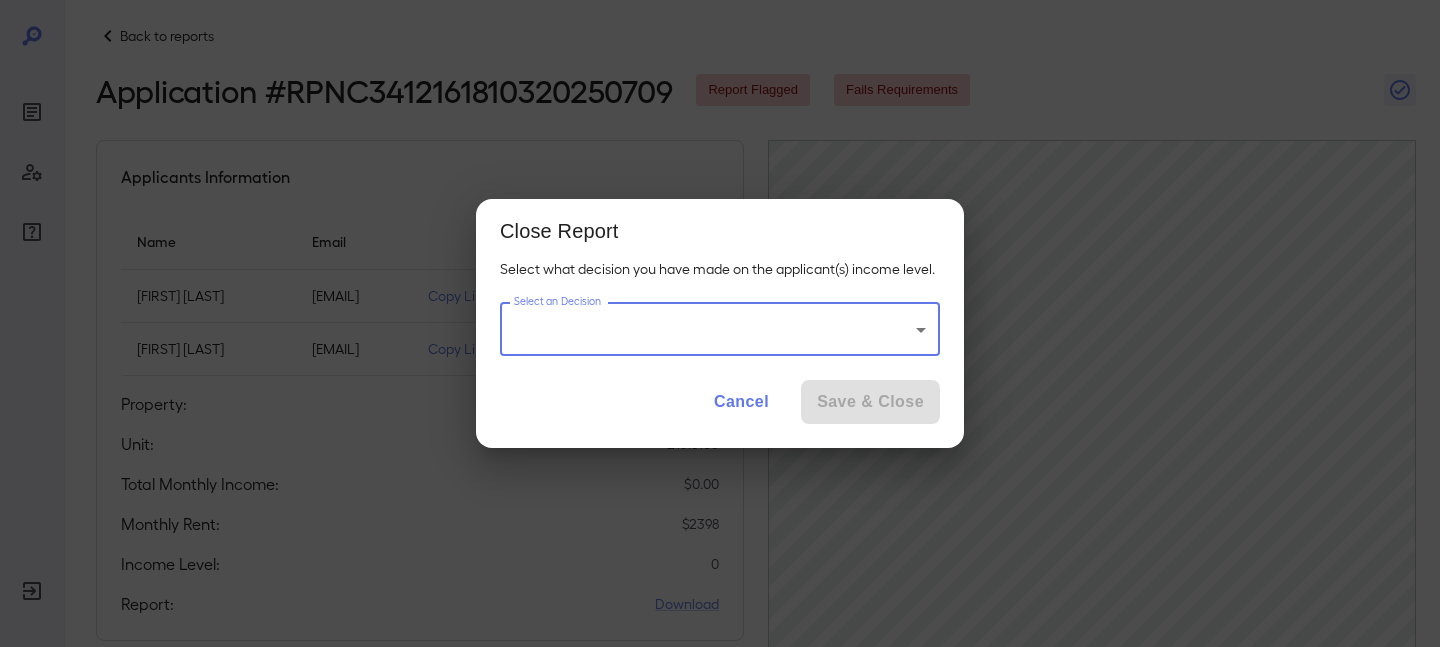 click on "Cancel" at bounding box center [741, 402] 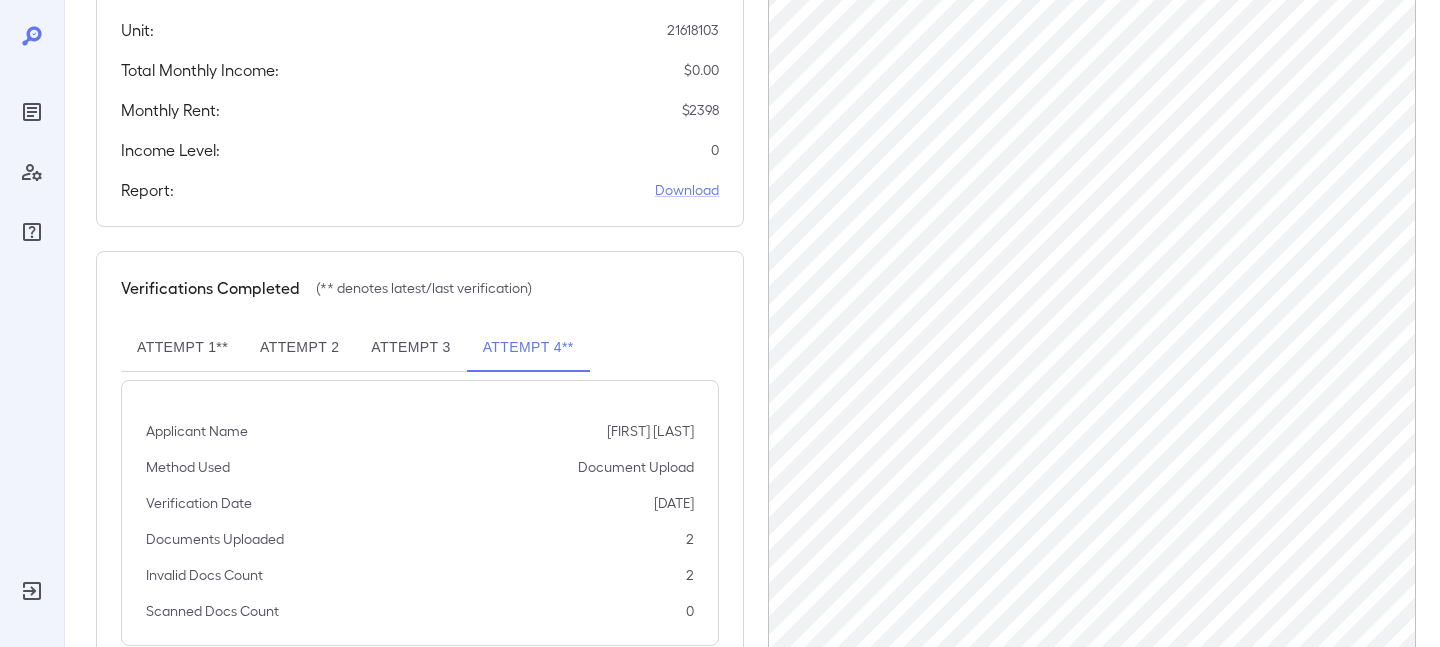 scroll, scrollTop: 494, scrollLeft: 0, axis: vertical 